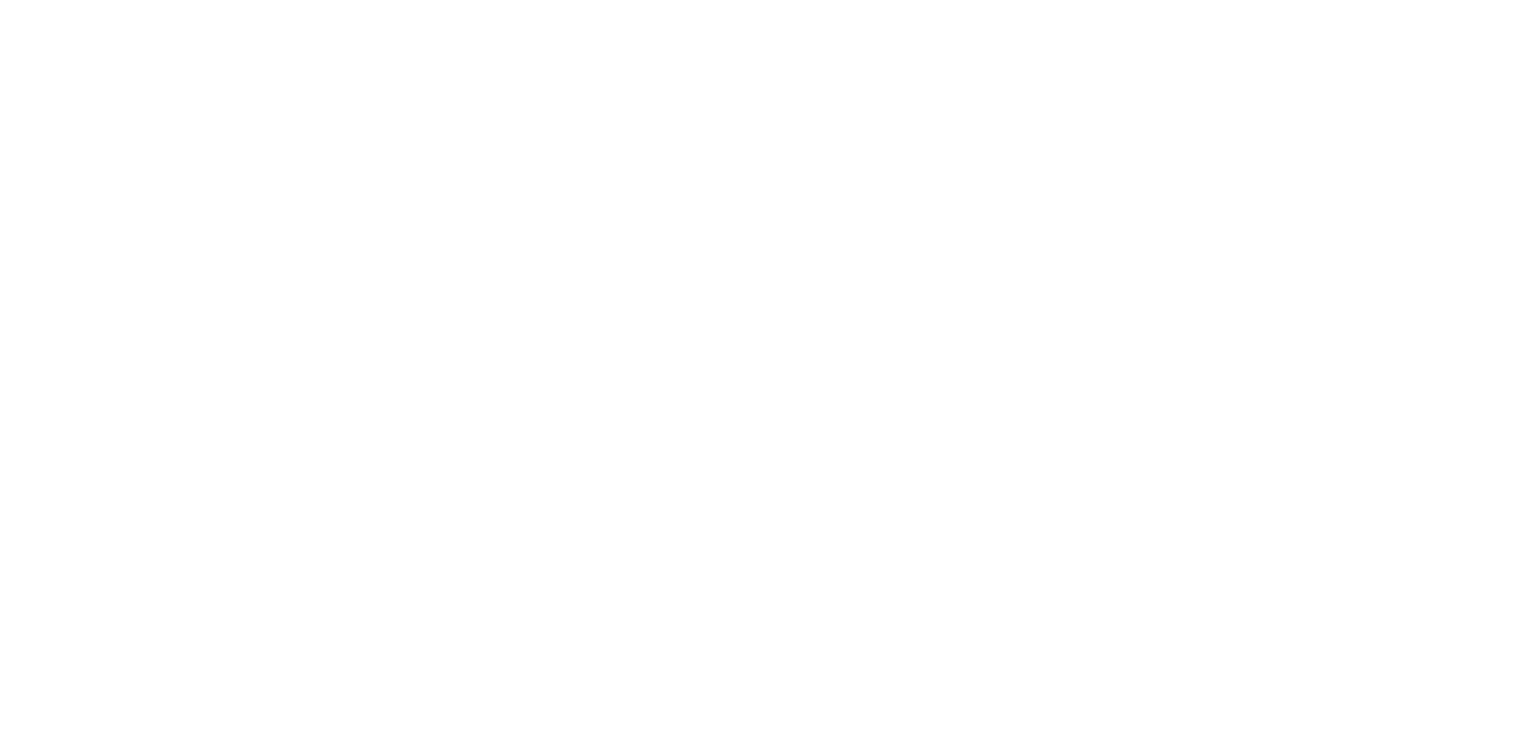scroll, scrollTop: 0, scrollLeft: 0, axis: both 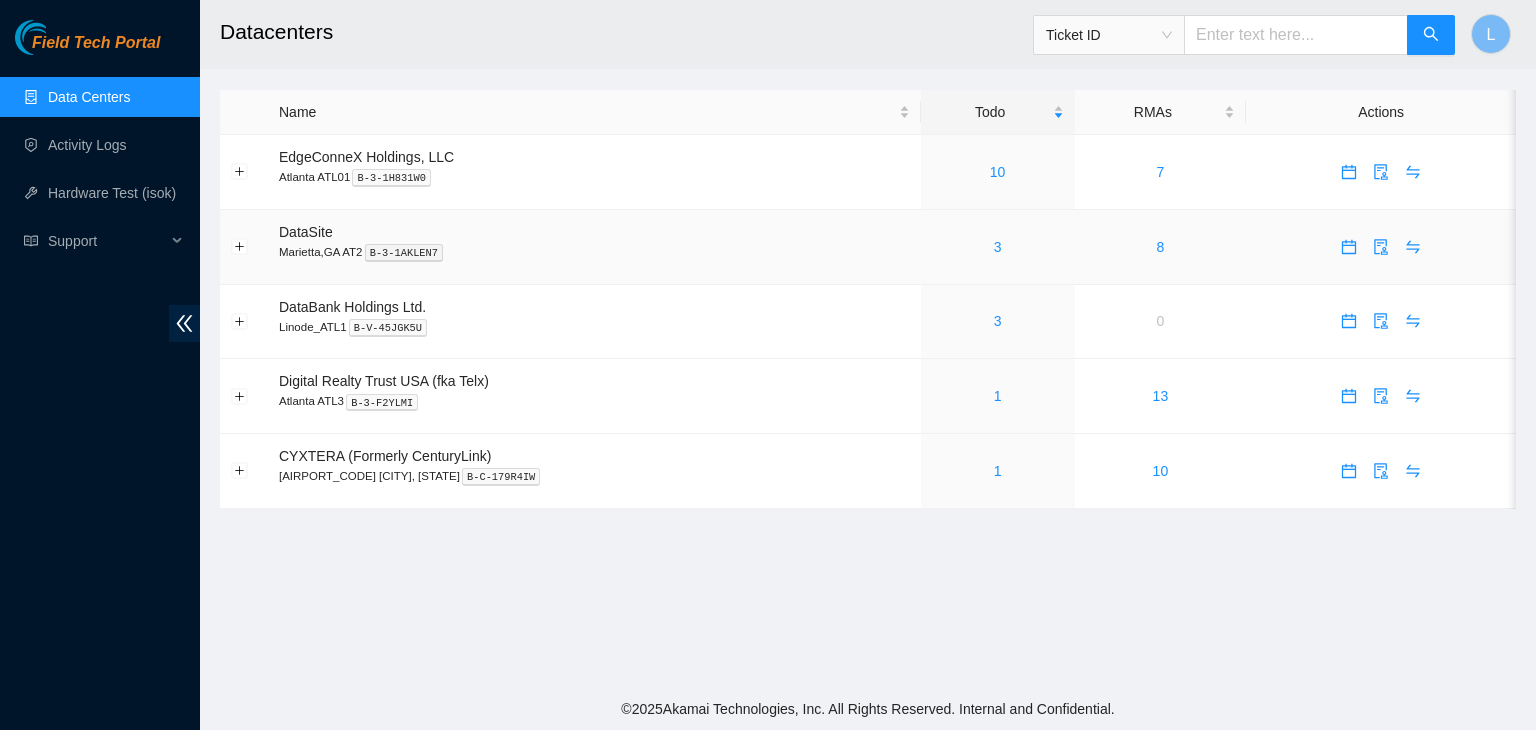 click on "3" at bounding box center [998, 247] 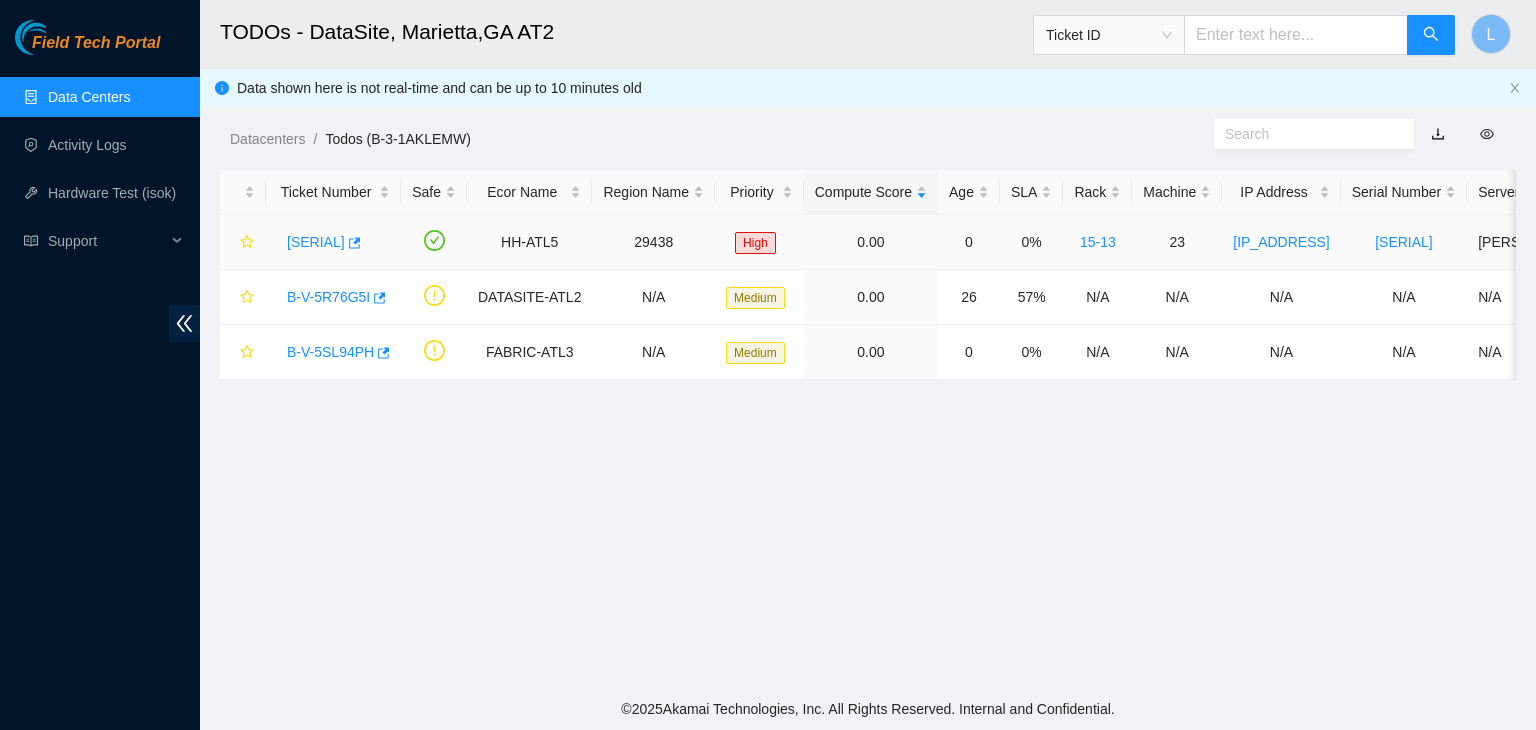 click on "[SERIAL]" at bounding box center (316, 242) 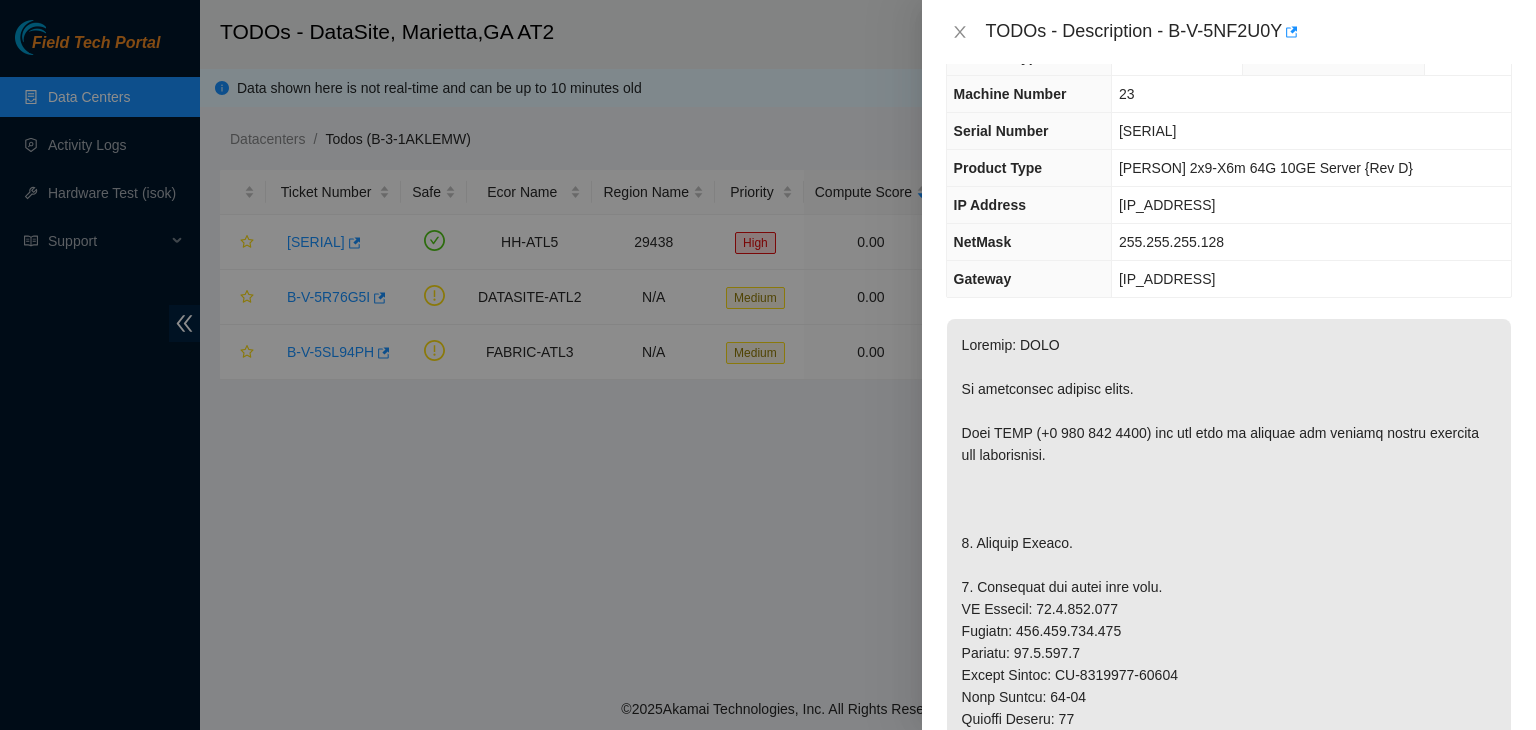 scroll, scrollTop: 0, scrollLeft: 0, axis: both 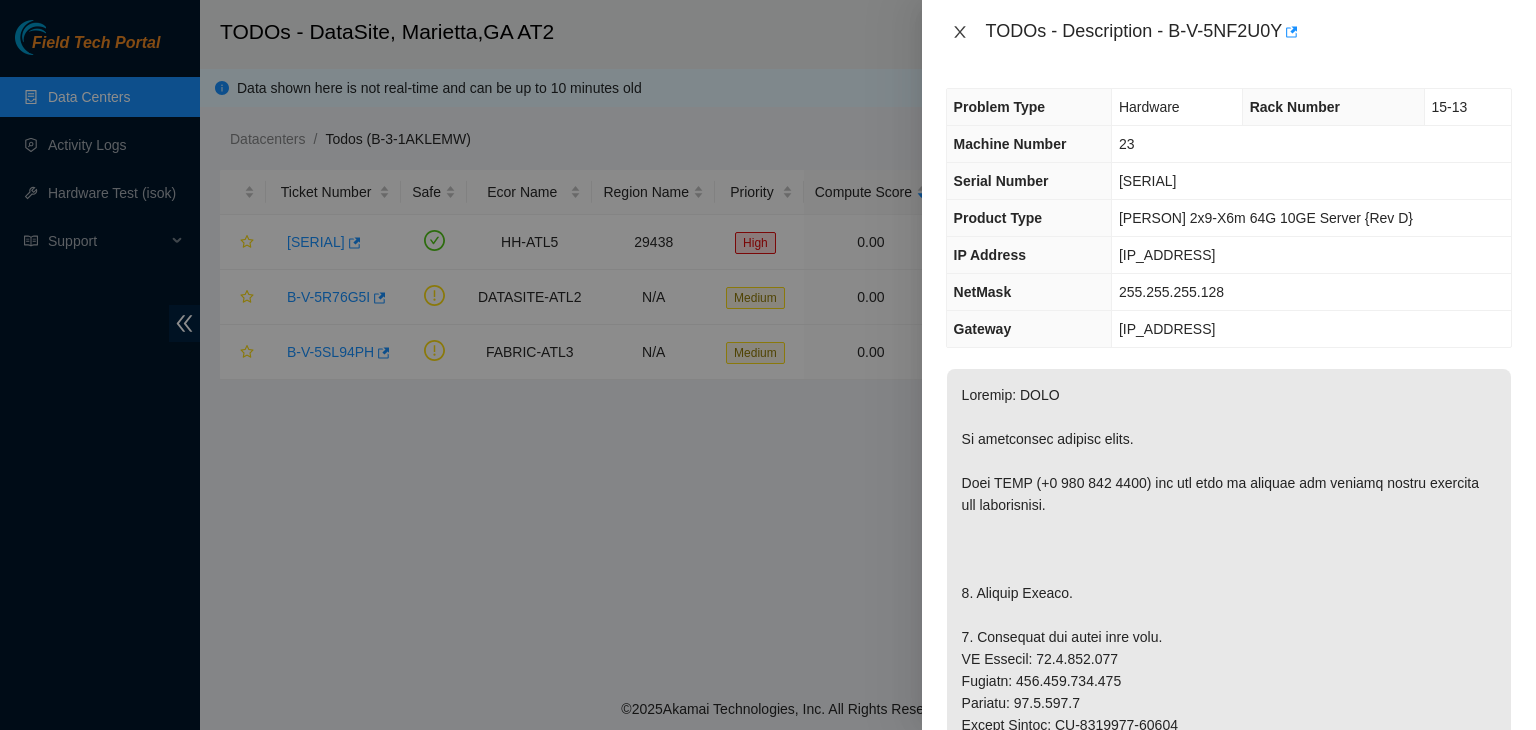 click 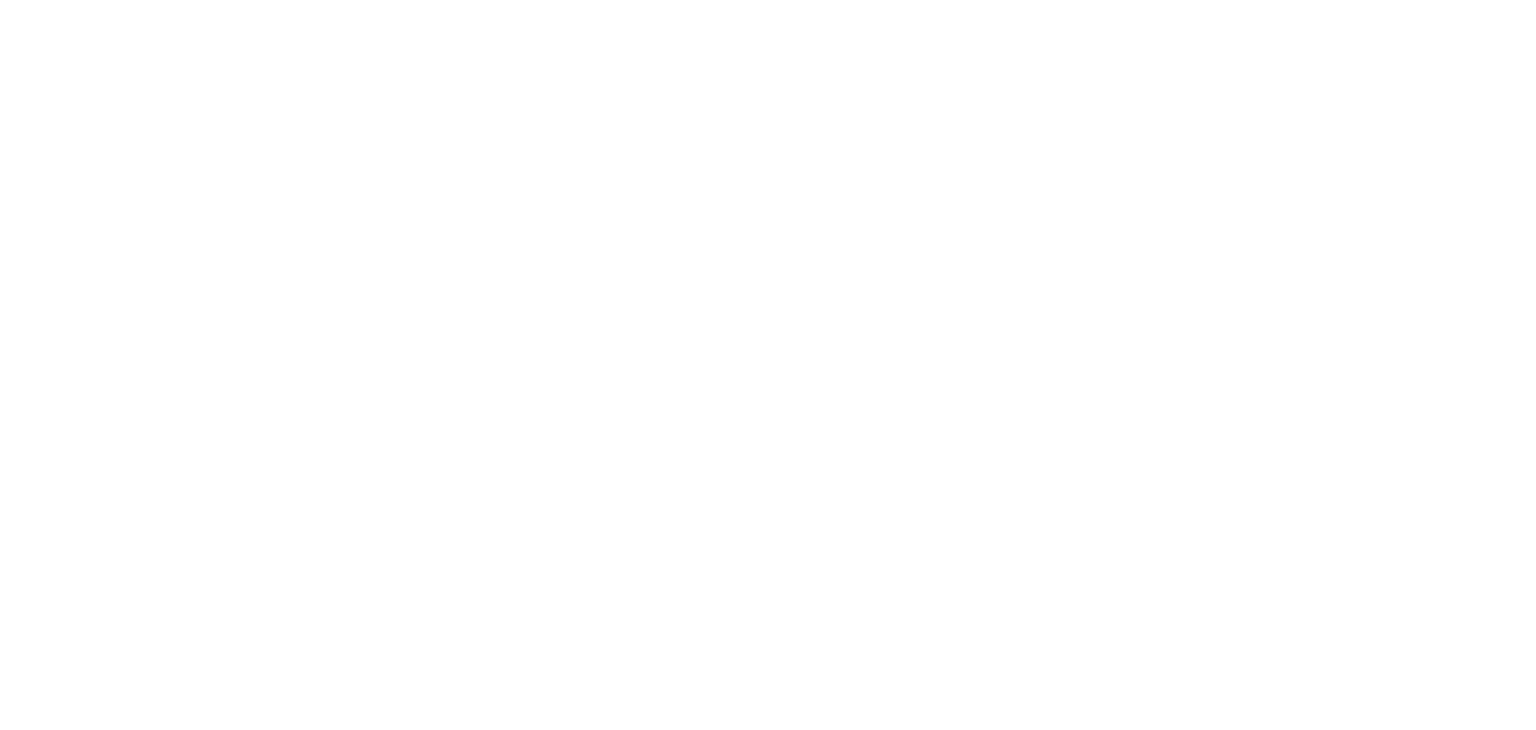 scroll, scrollTop: 0, scrollLeft: 0, axis: both 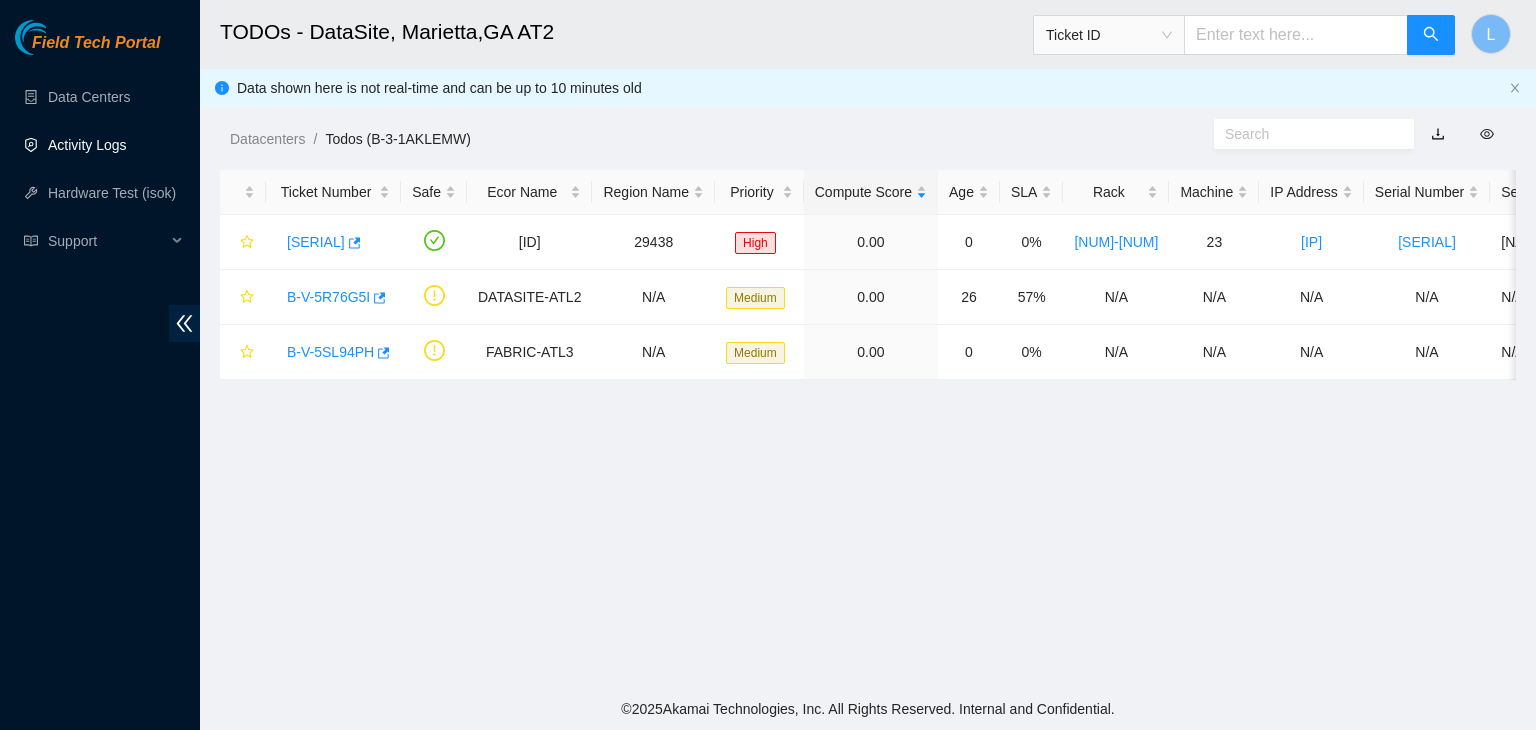 click on "Activity Logs" at bounding box center (87, 145) 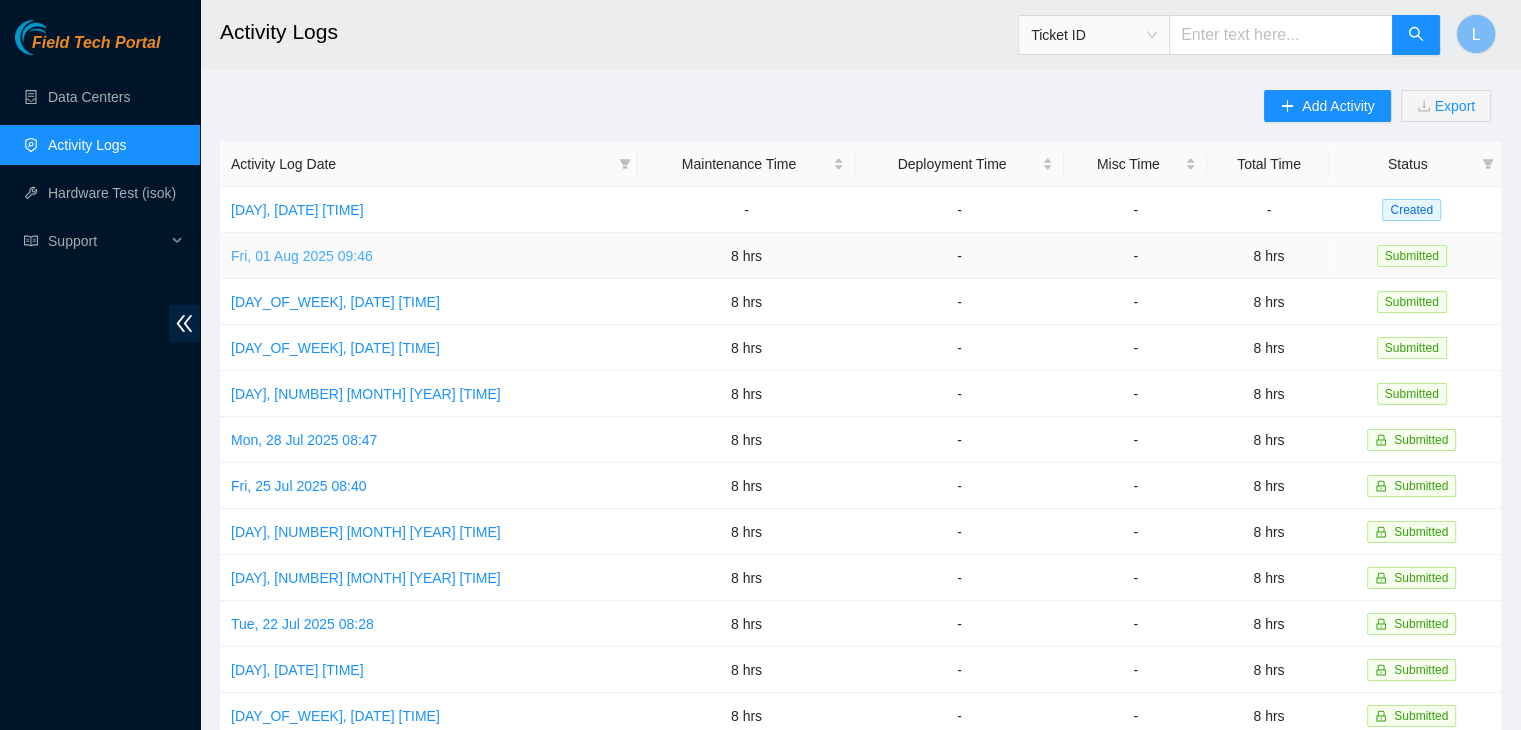 click on "Fri, 01 Aug 2025 09:46" at bounding box center [302, 256] 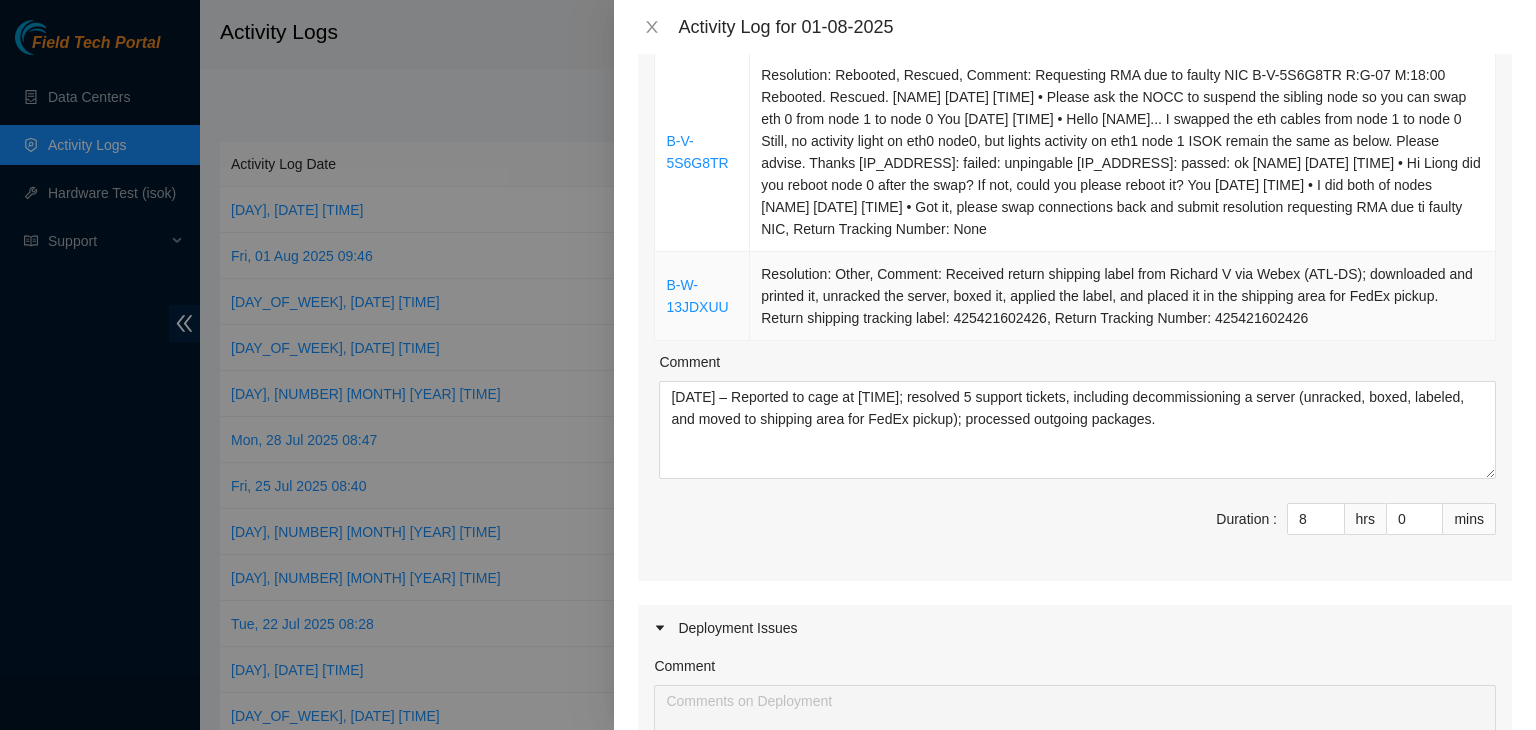 scroll, scrollTop: 600, scrollLeft: 0, axis: vertical 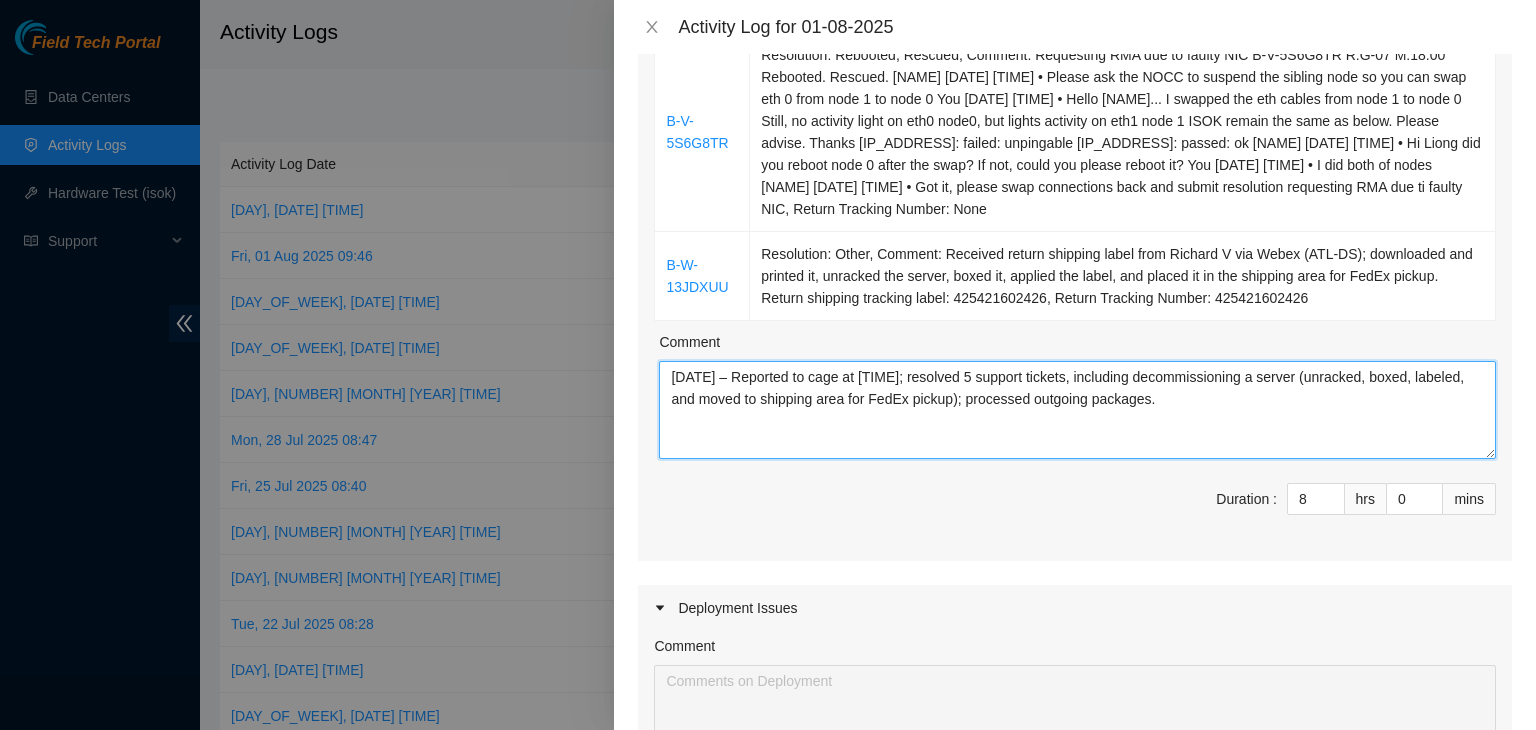 click on "[DATE] – Reported to cage at [TIME]; resolved 5 support tickets, including decommissioning a server (unracked, boxed, labeled, and moved to shipping area for FedEx pickup); processed outgoing packages." at bounding box center (1077, 410) 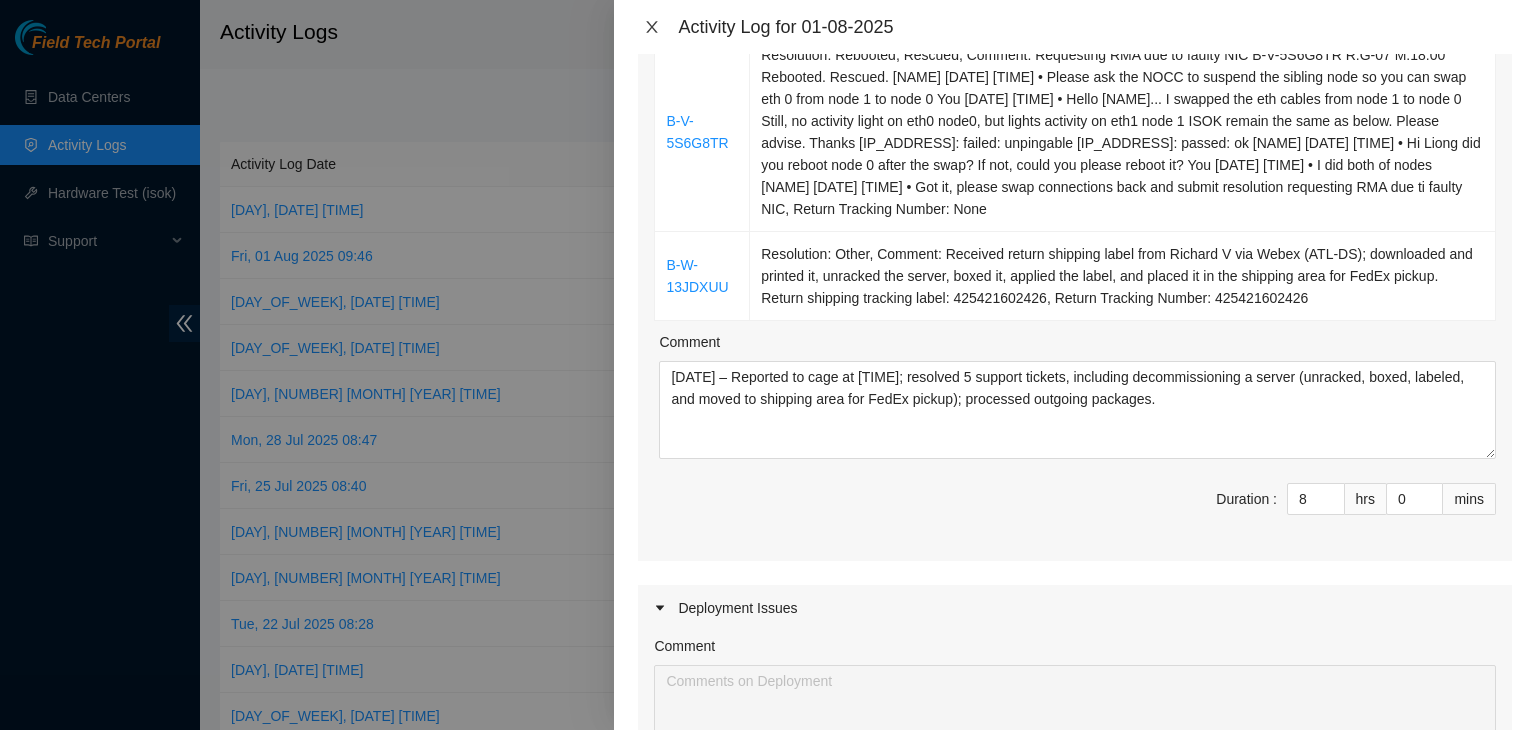 click 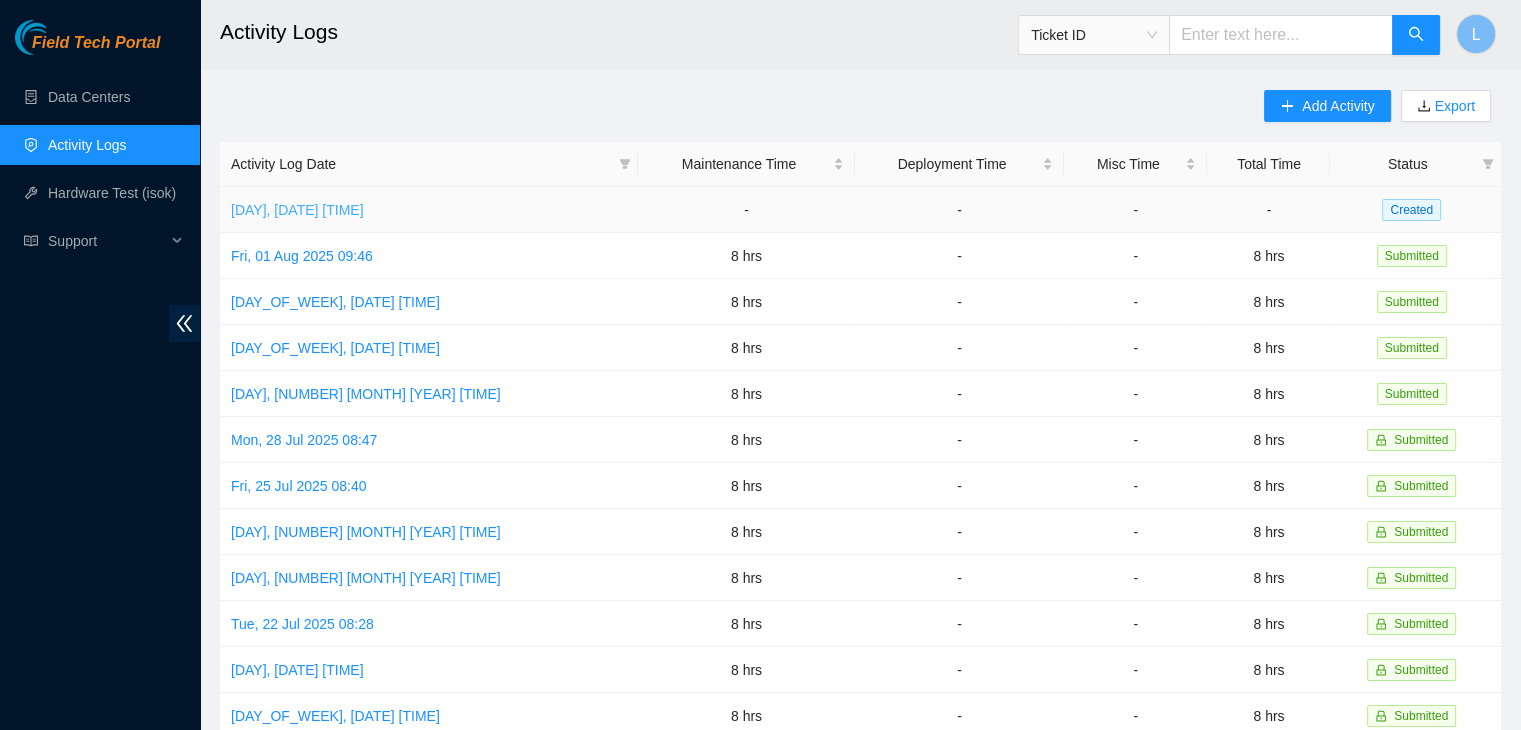 click on "[DAY], [DATE] [TIME]" at bounding box center [297, 210] 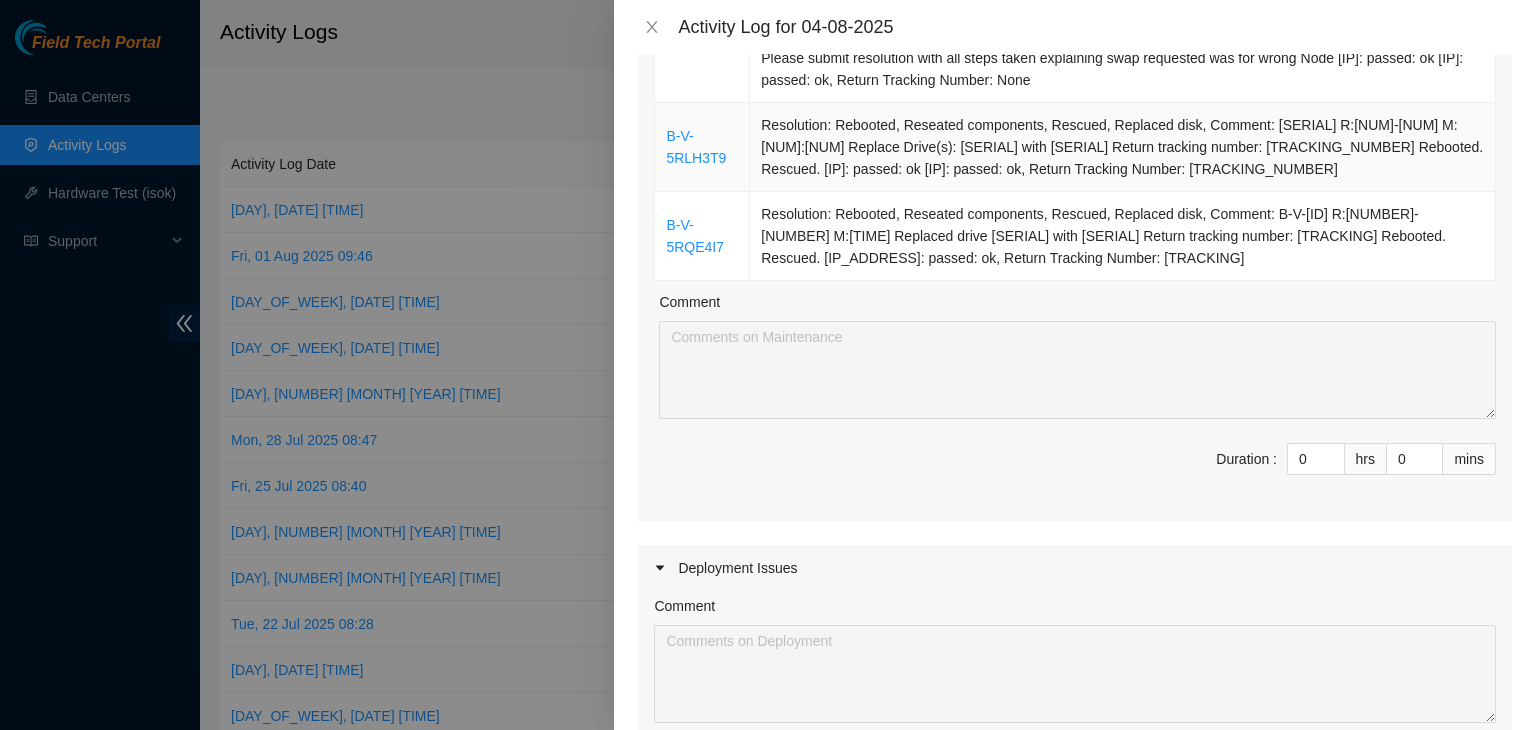 scroll, scrollTop: 1200, scrollLeft: 0, axis: vertical 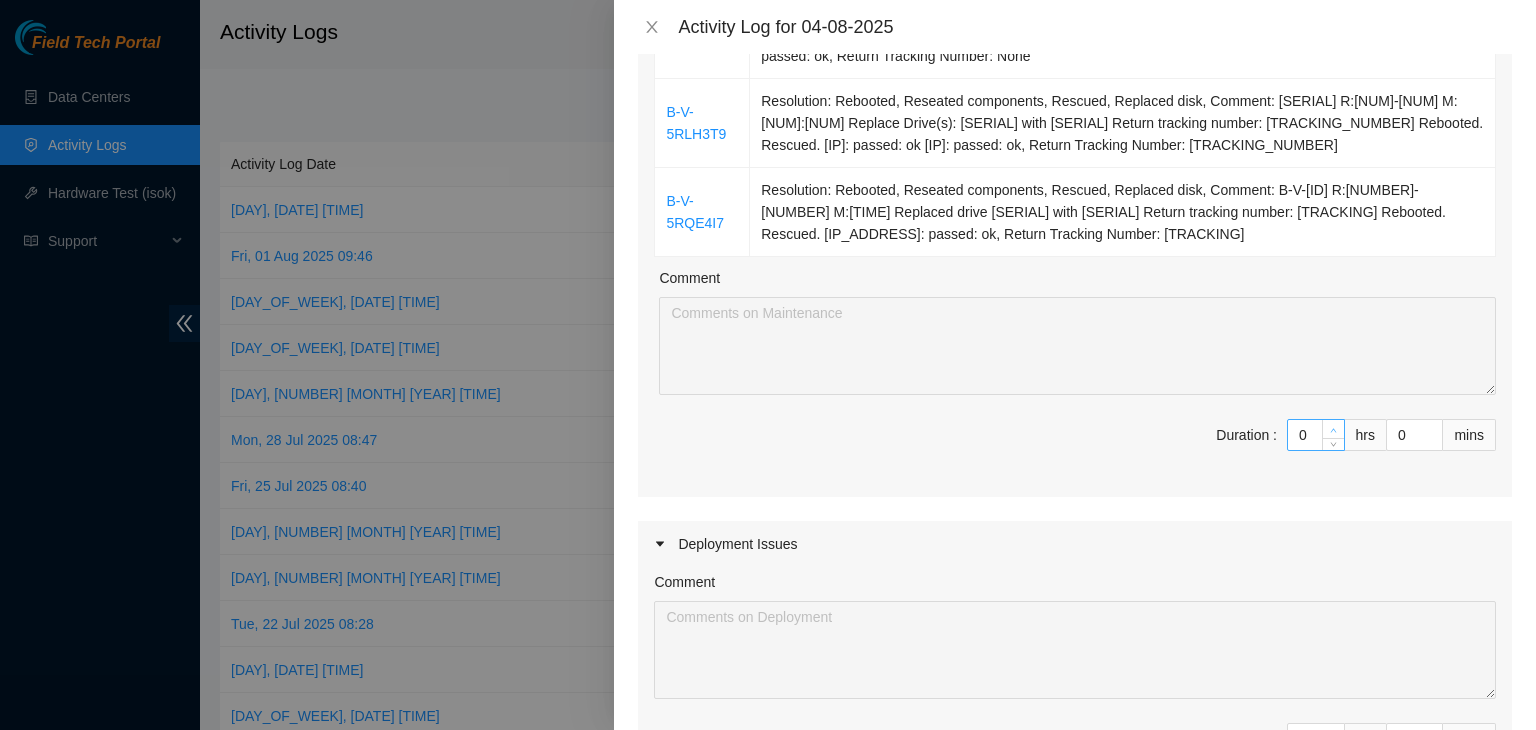 type on "1" 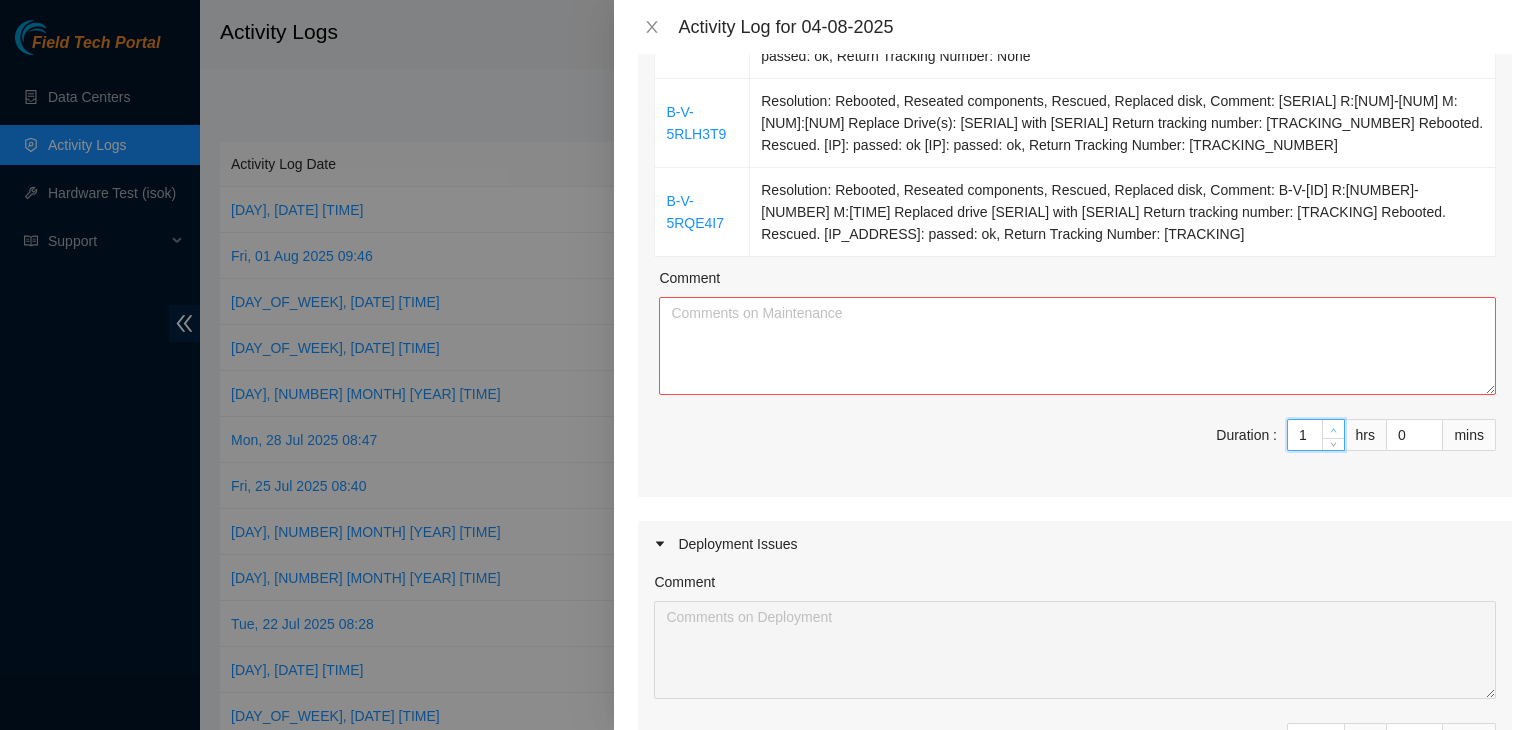 click 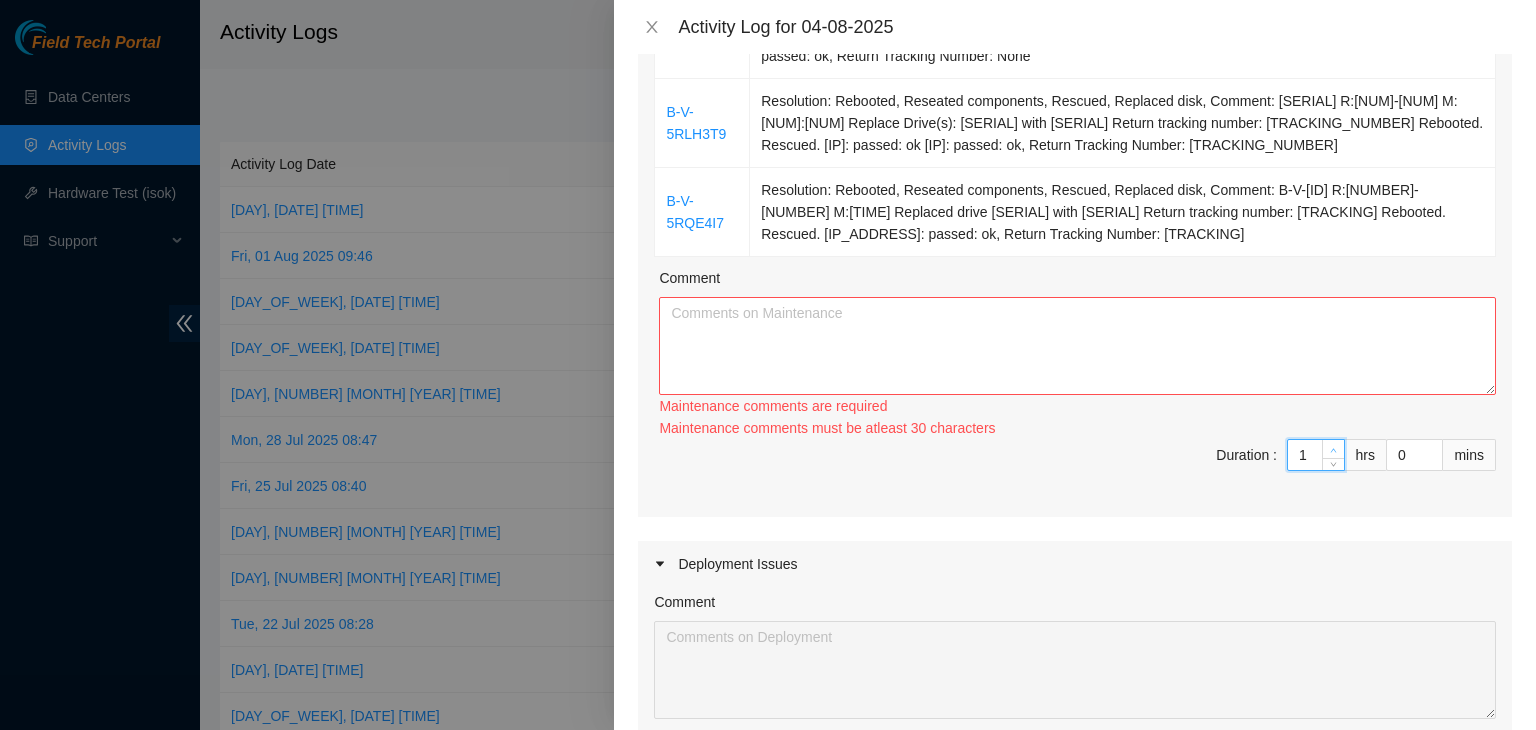 type on "2" 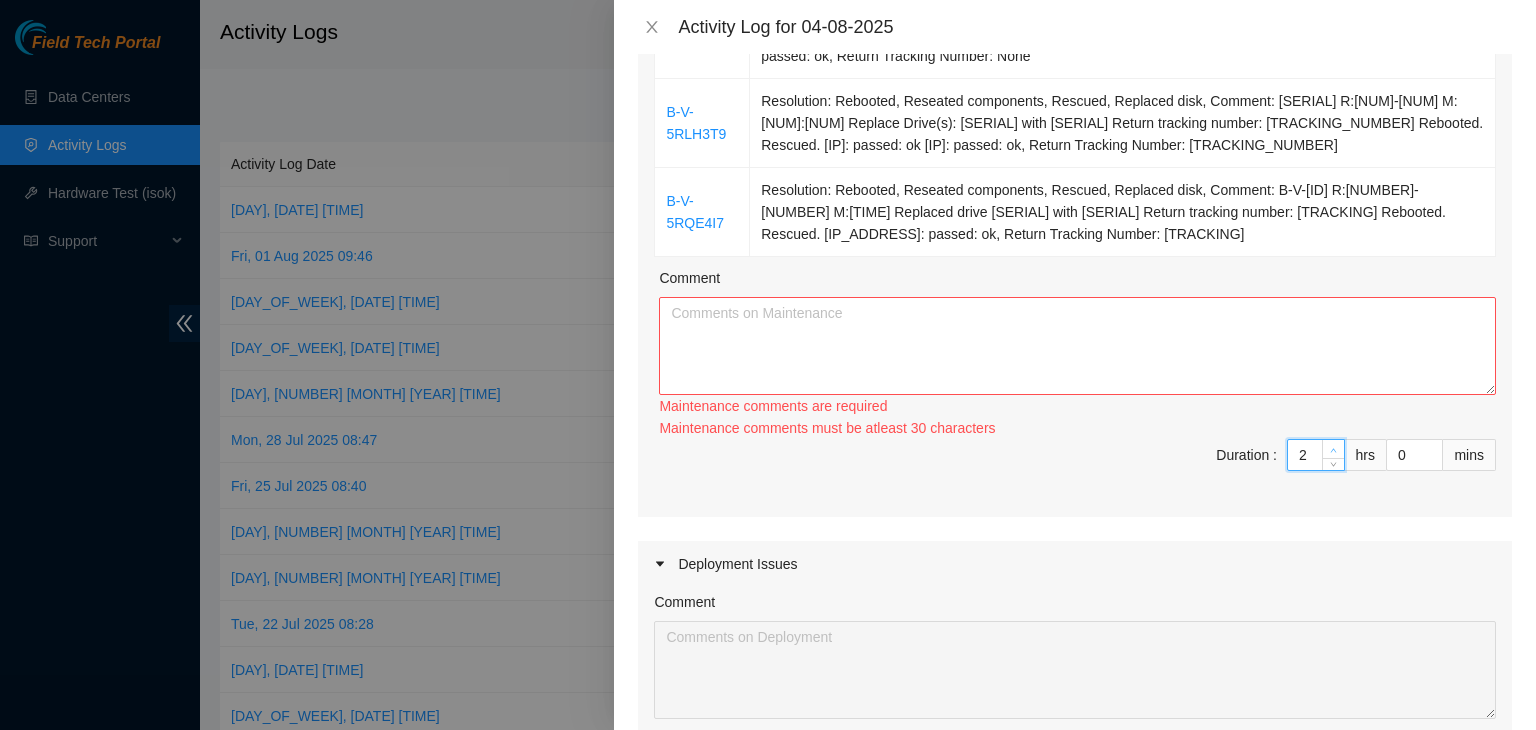 click at bounding box center (1334, 450) 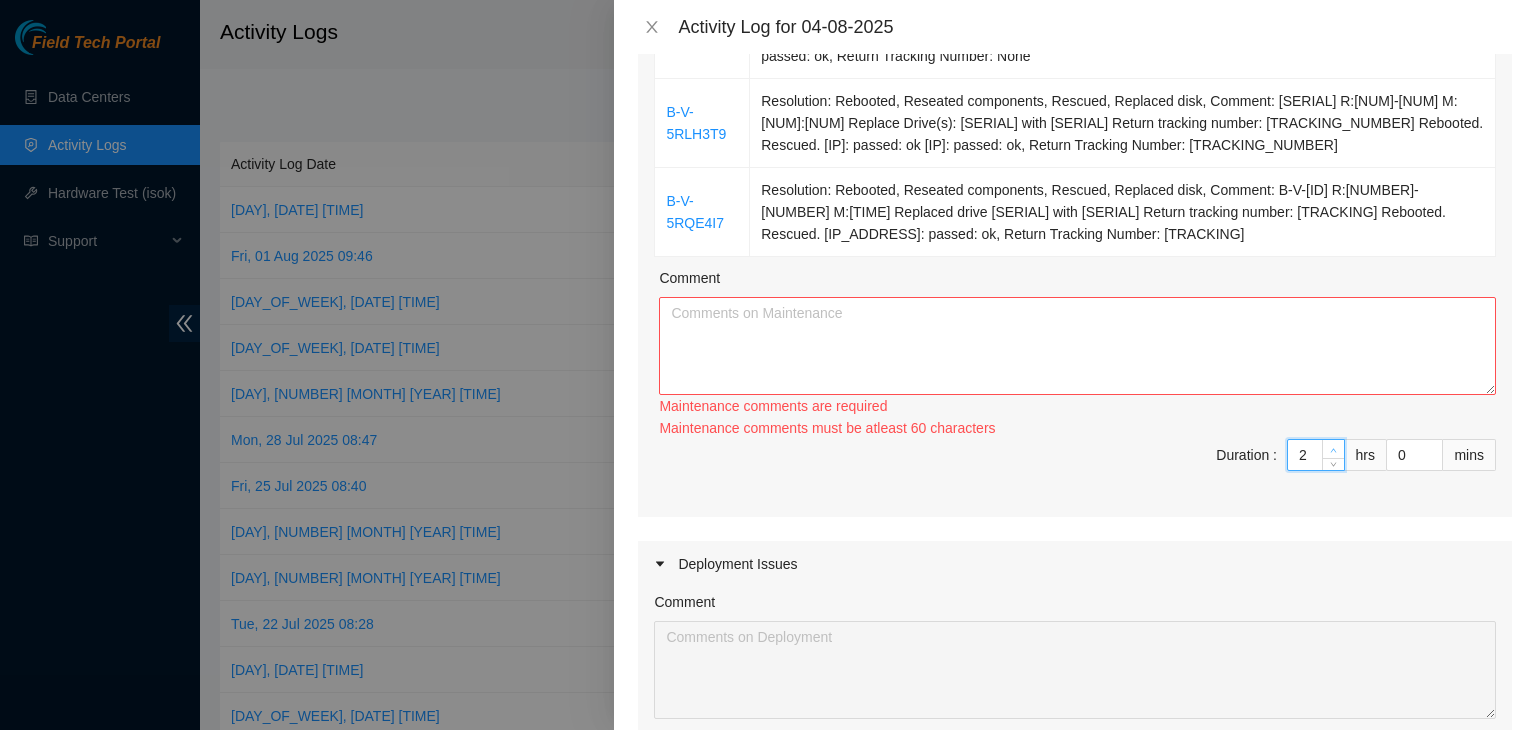 type on "3" 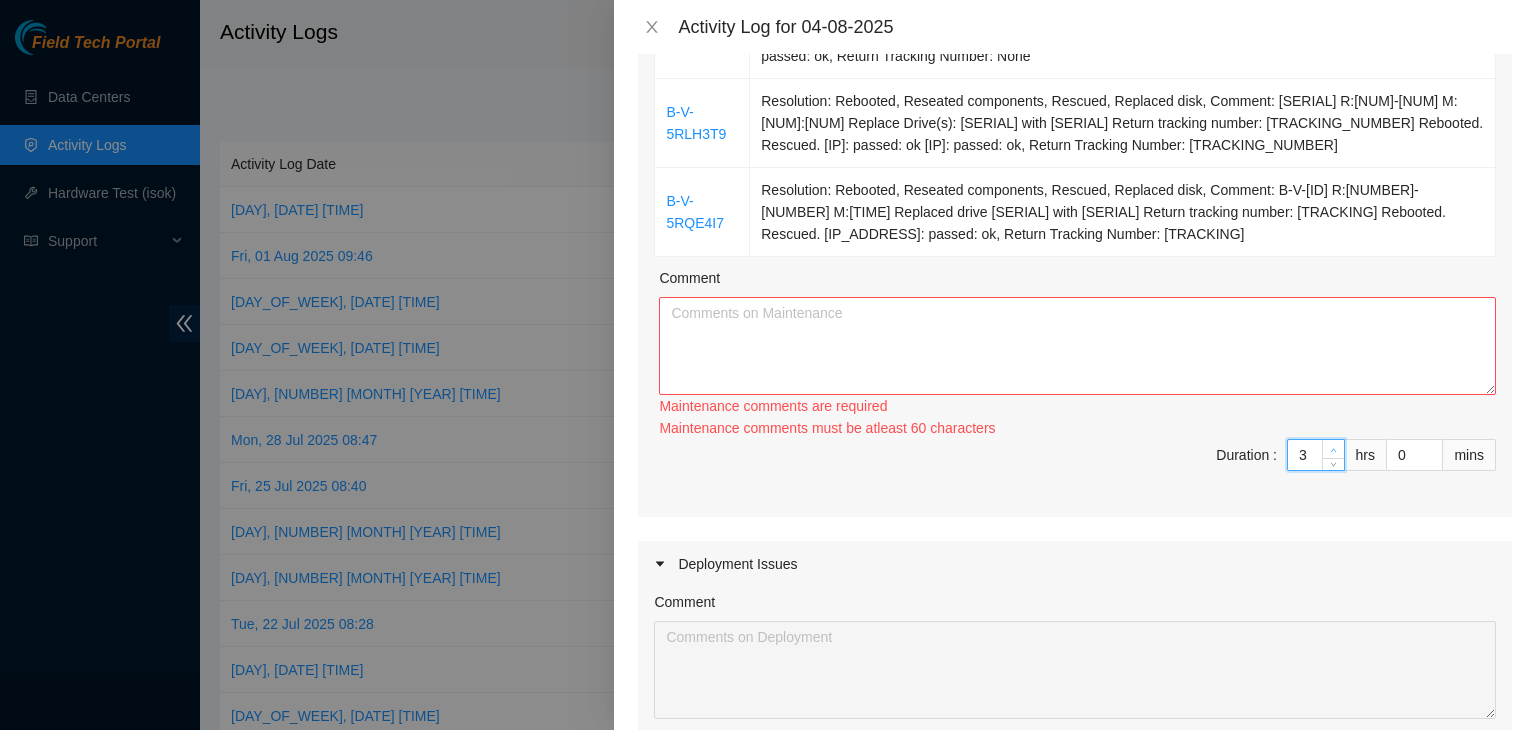 click at bounding box center [1334, 450] 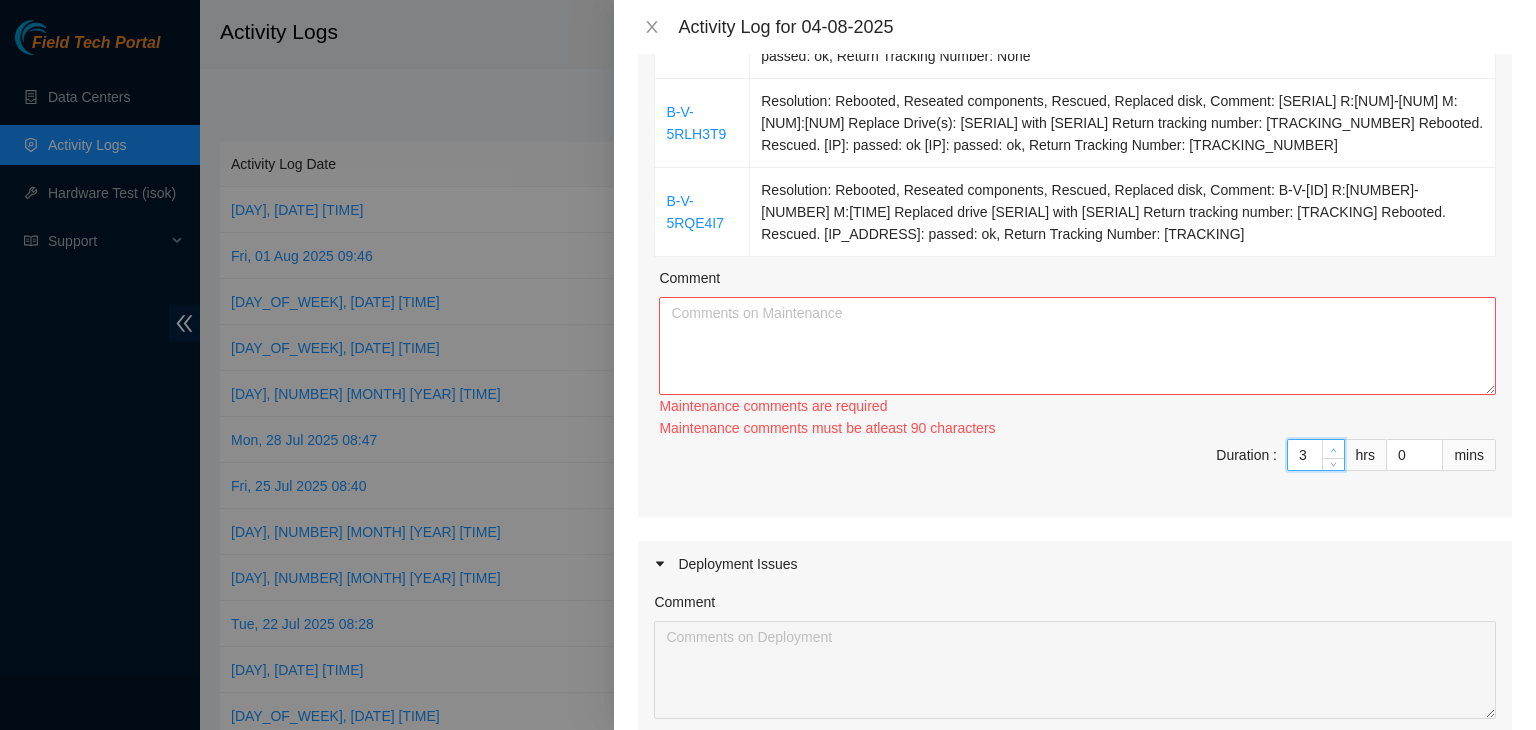 type on "4" 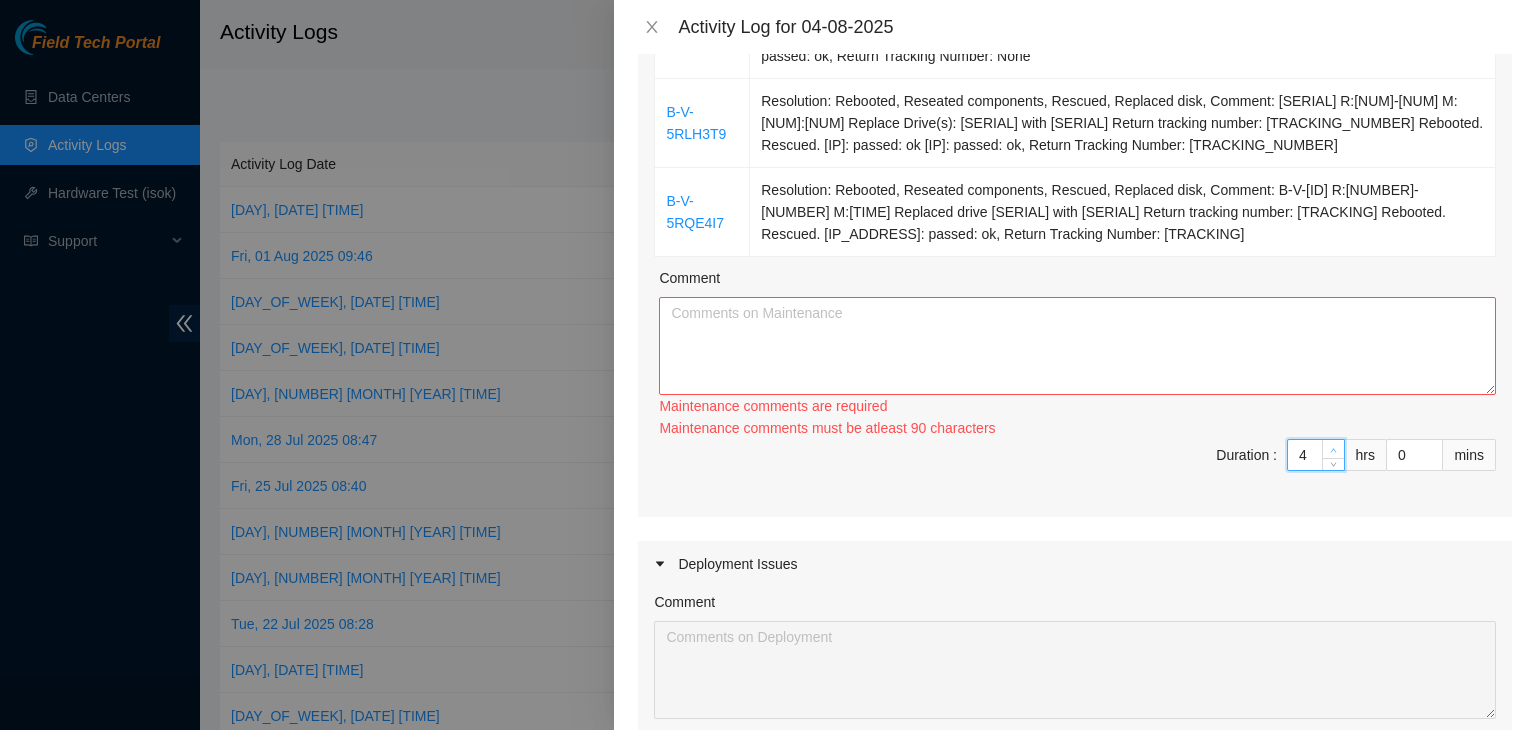 click at bounding box center [1334, 450] 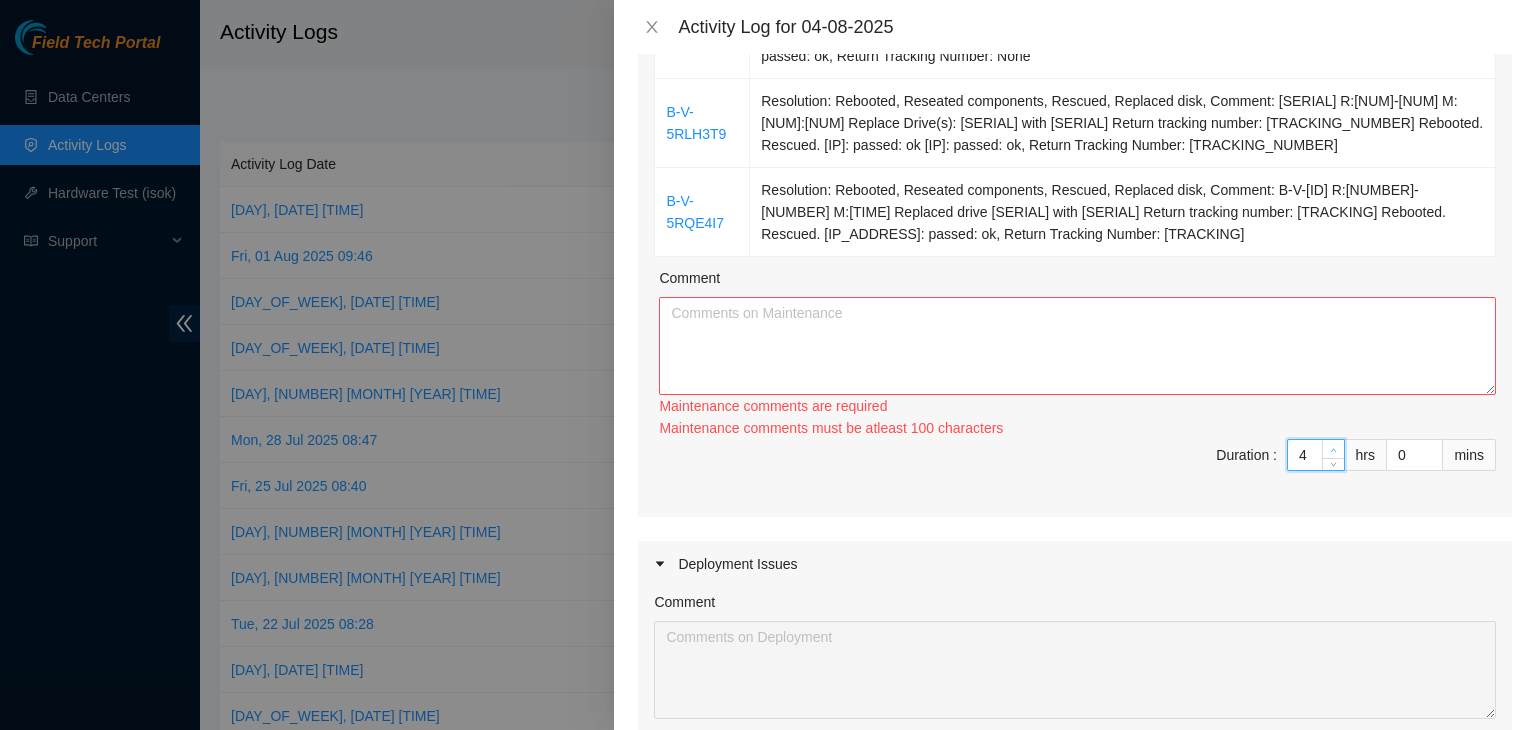 type on "5" 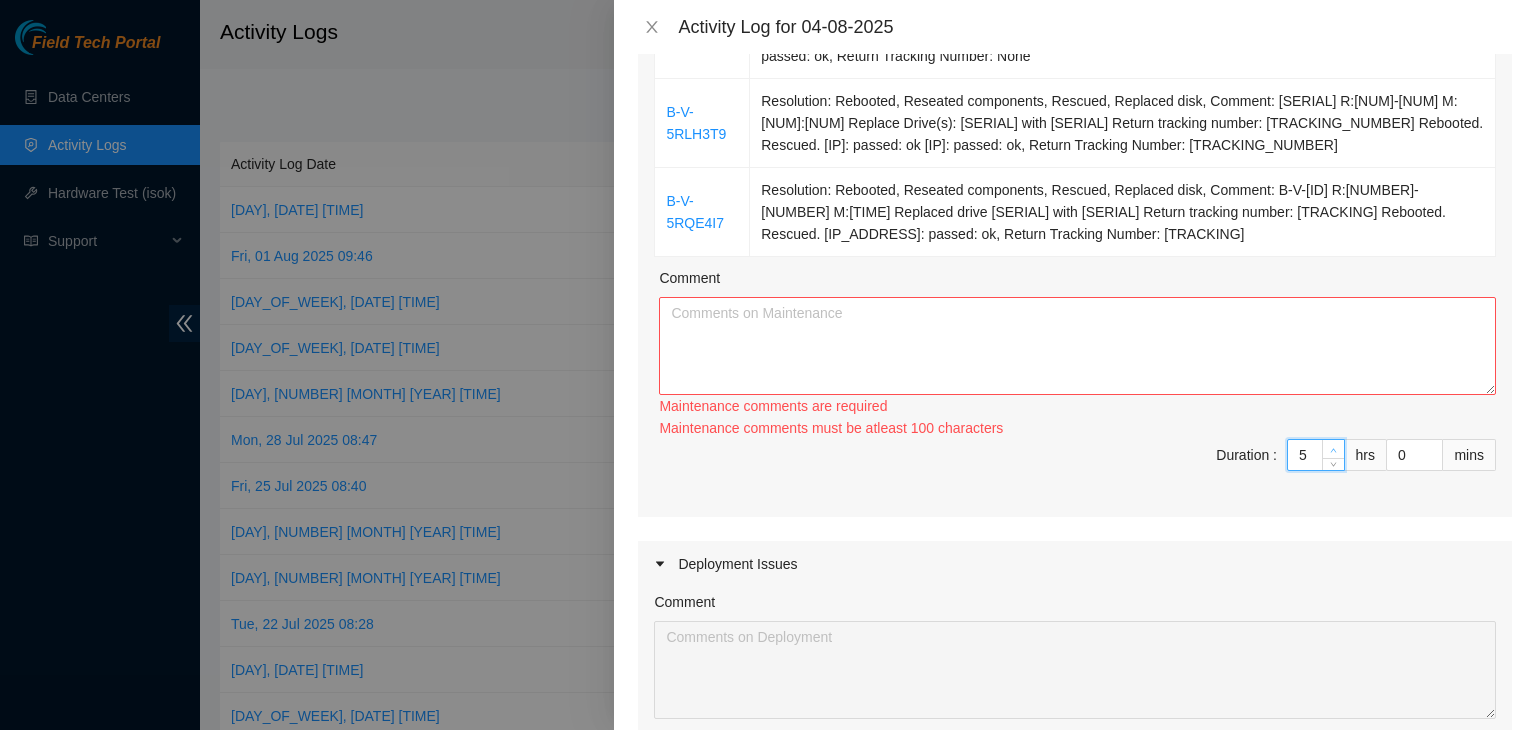 click at bounding box center [1334, 450] 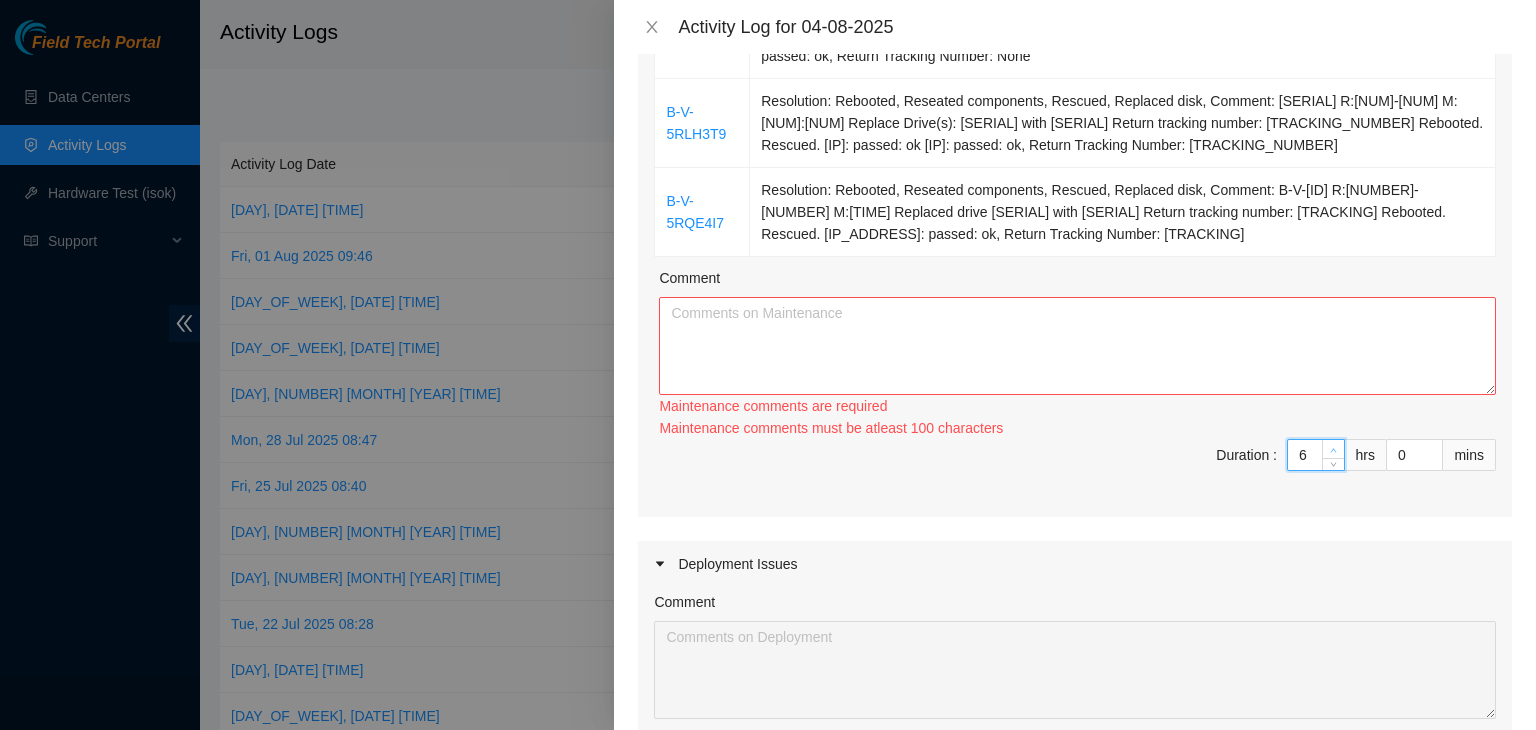 click at bounding box center [1334, 450] 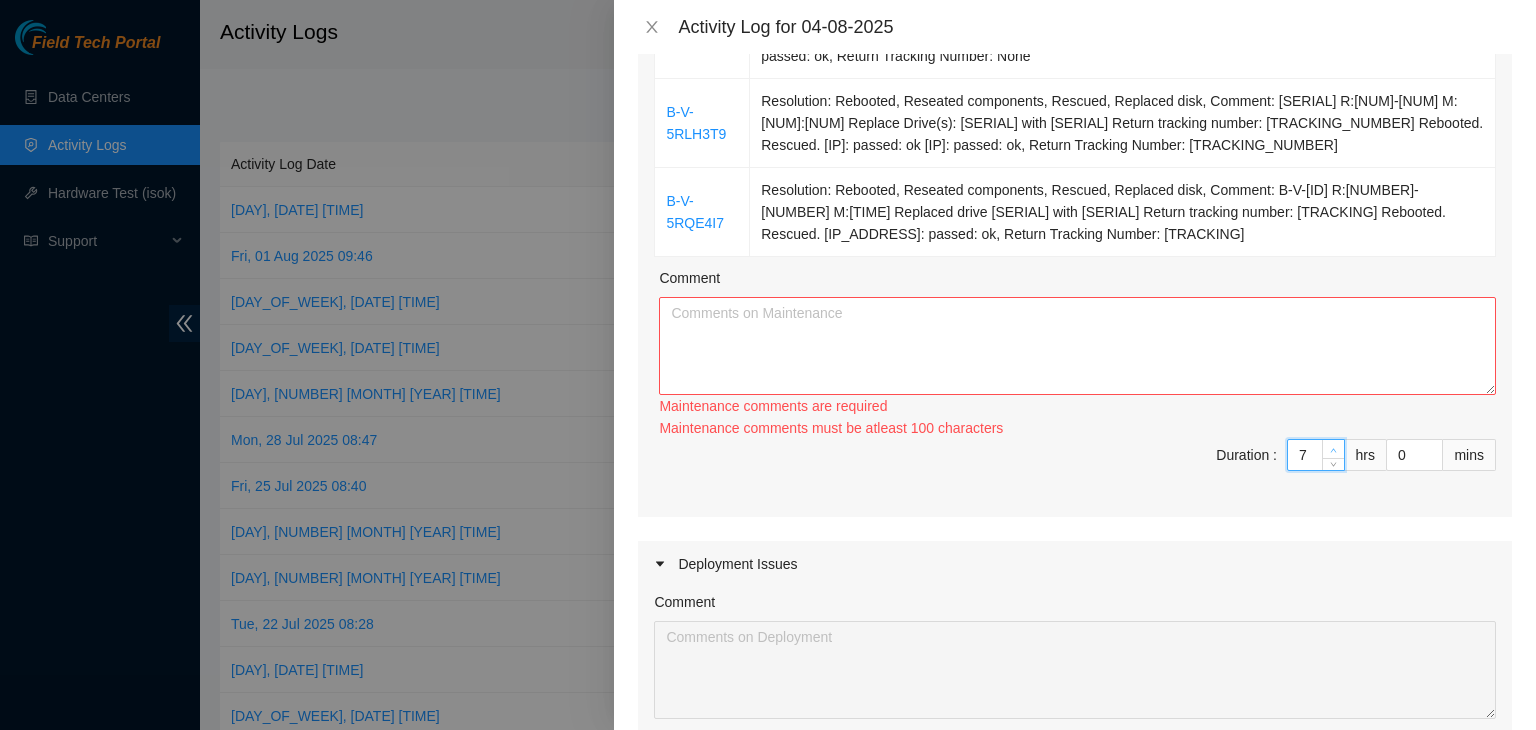 click at bounding box center [1334, 450] 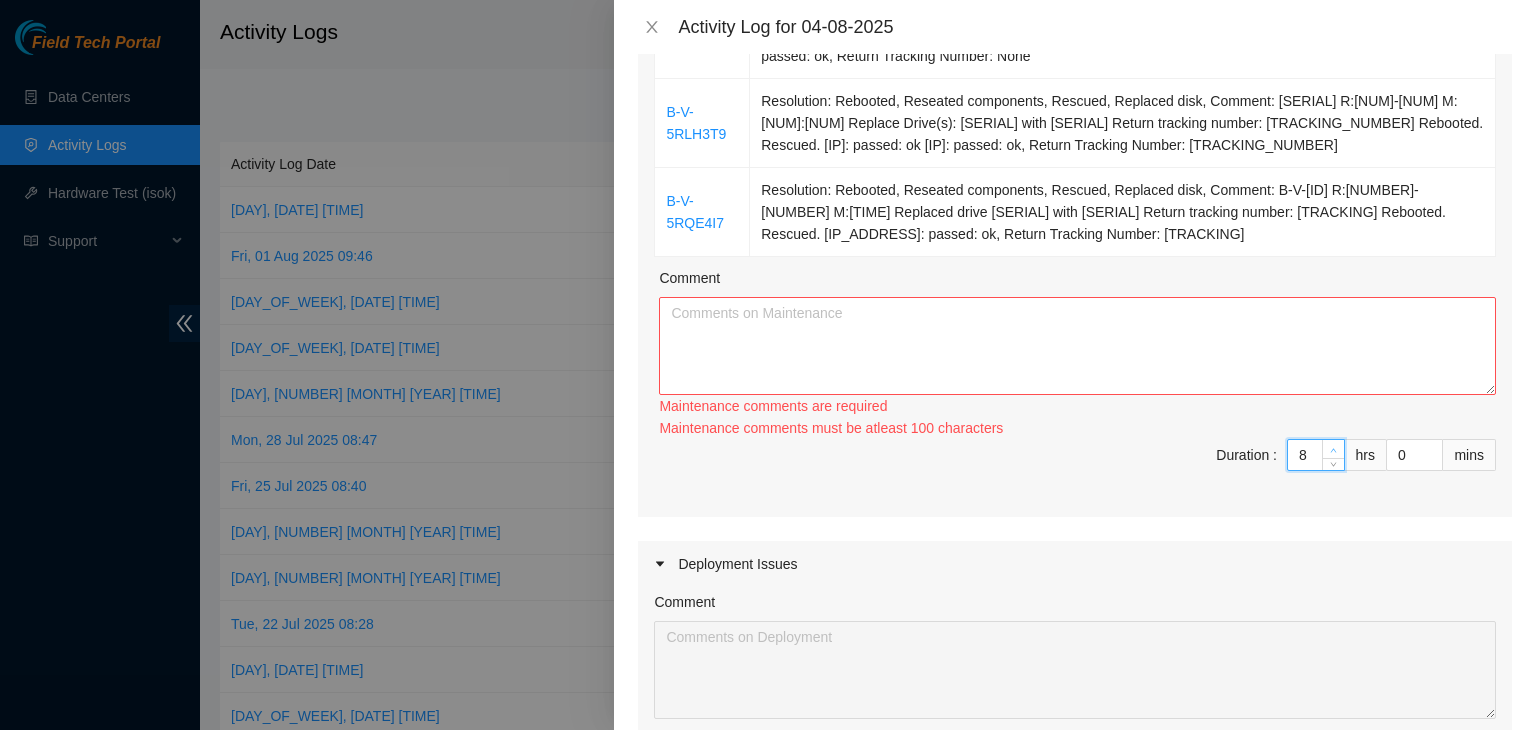 click at bounding box center [1334, 450] 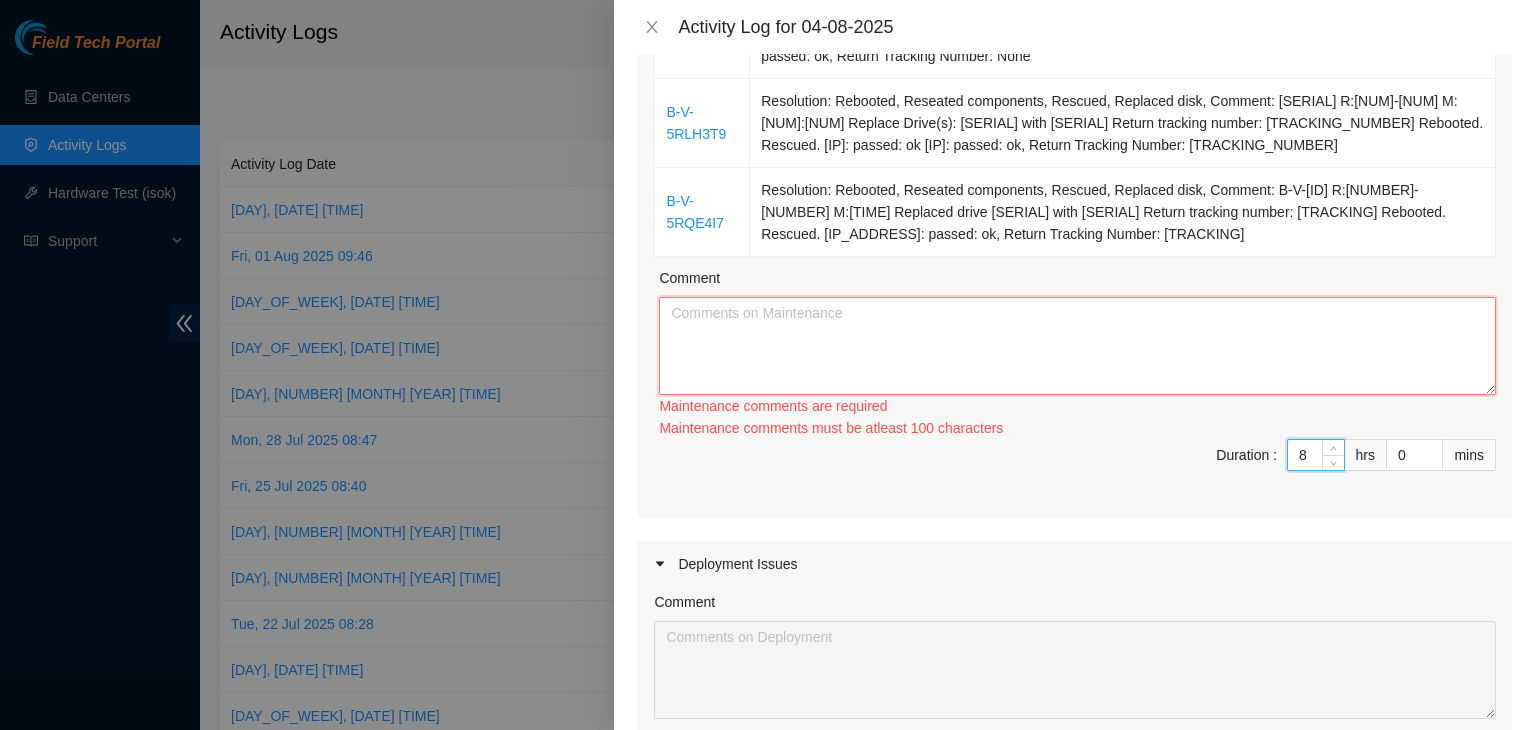 click on "Comment" at bounding box center [1077, 346] 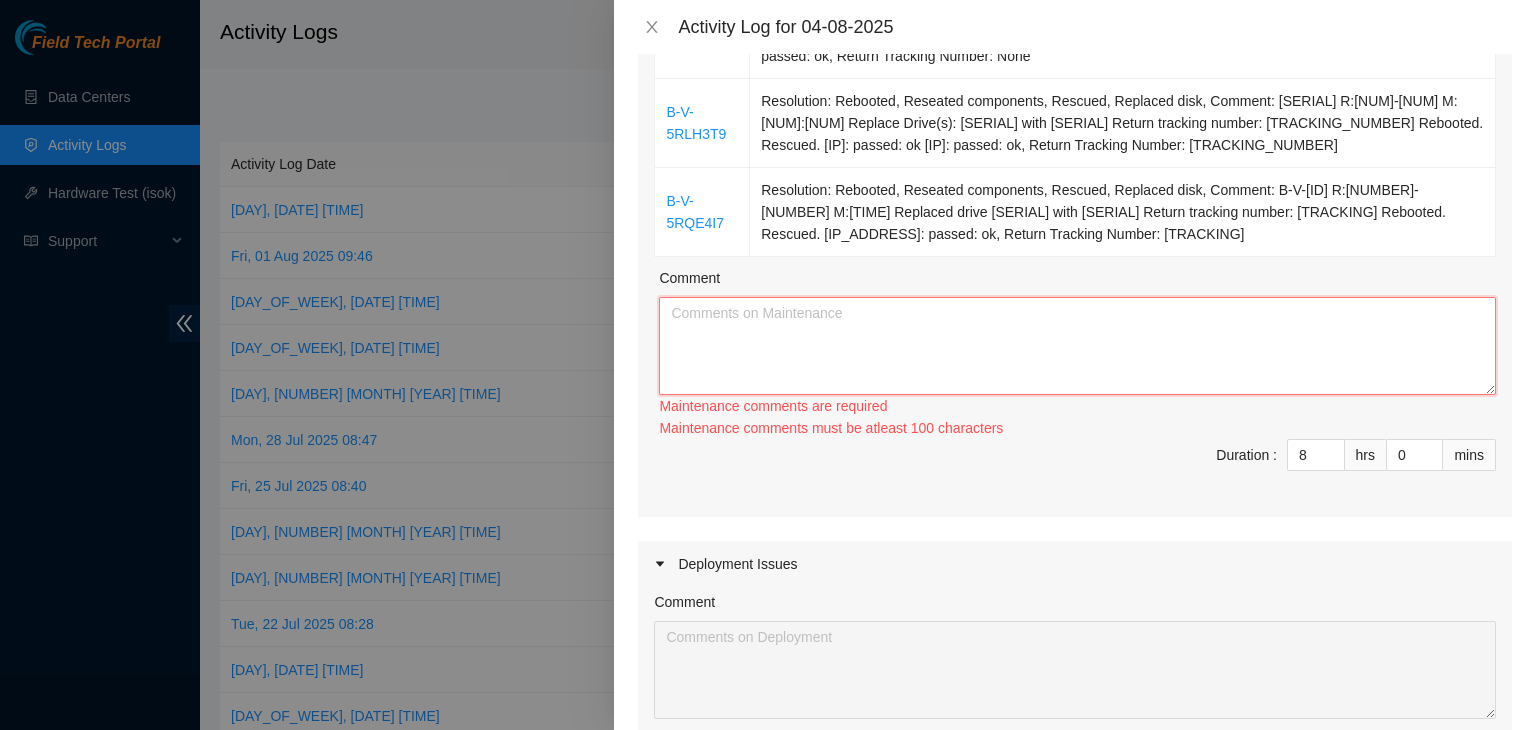 paste on "[DATE] – Reported to cage at [TIME]; resolved 5 support tickets, including decommissioning a server (unracked, boxed, labeled, and moved to shipping area for FedEx pickup); processed outgoing packages." 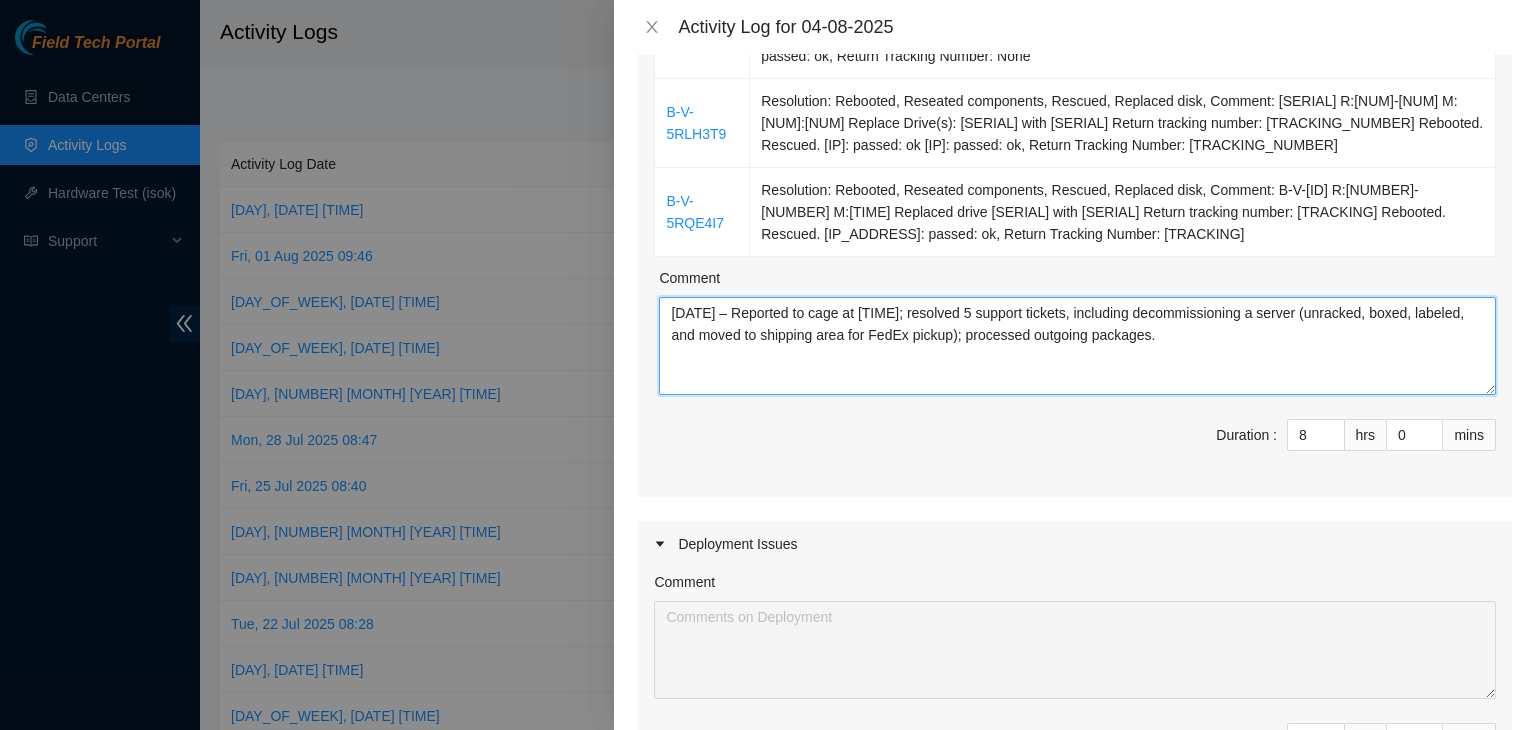 click on "[DATE] – Reported to cage at [TIME]; resolved 5 support tickets, including decommissioning a server (unracked, boxed, labeled, and moved to shipping area for FedEx pickup); processed outgoing packages." at bounding box center [1077, 346] 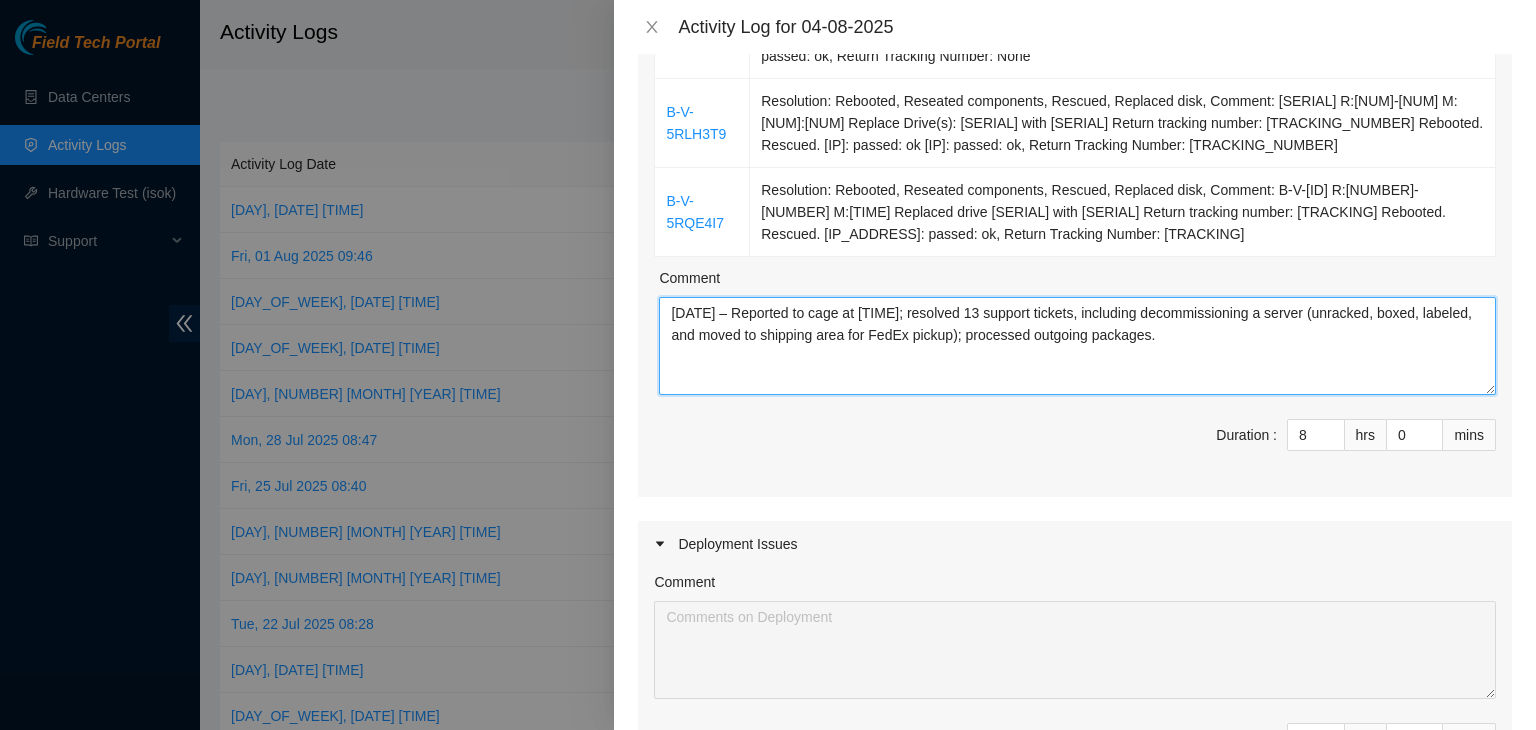 click on "[DATE] – Reported to cage at [TIME]; resolved 13 support tickets, including decommissioning a server (unracked, boxed, labeled, and moved to shipping area for FedEx pickup); processed outgoing packages." at bounding box center (1077, 346) 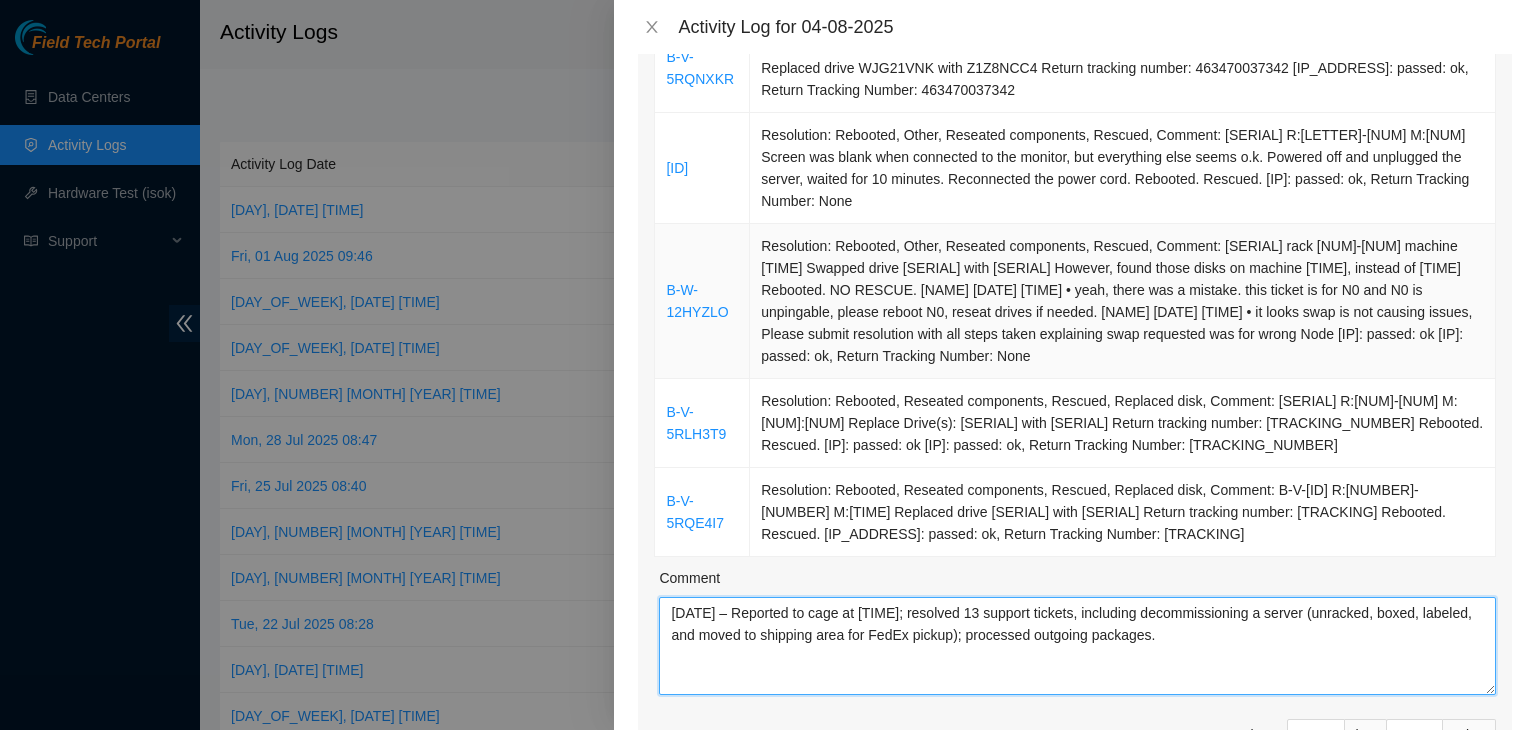 scroll, scrollTop: 1000, scrollLeft: 0, axis: vertical 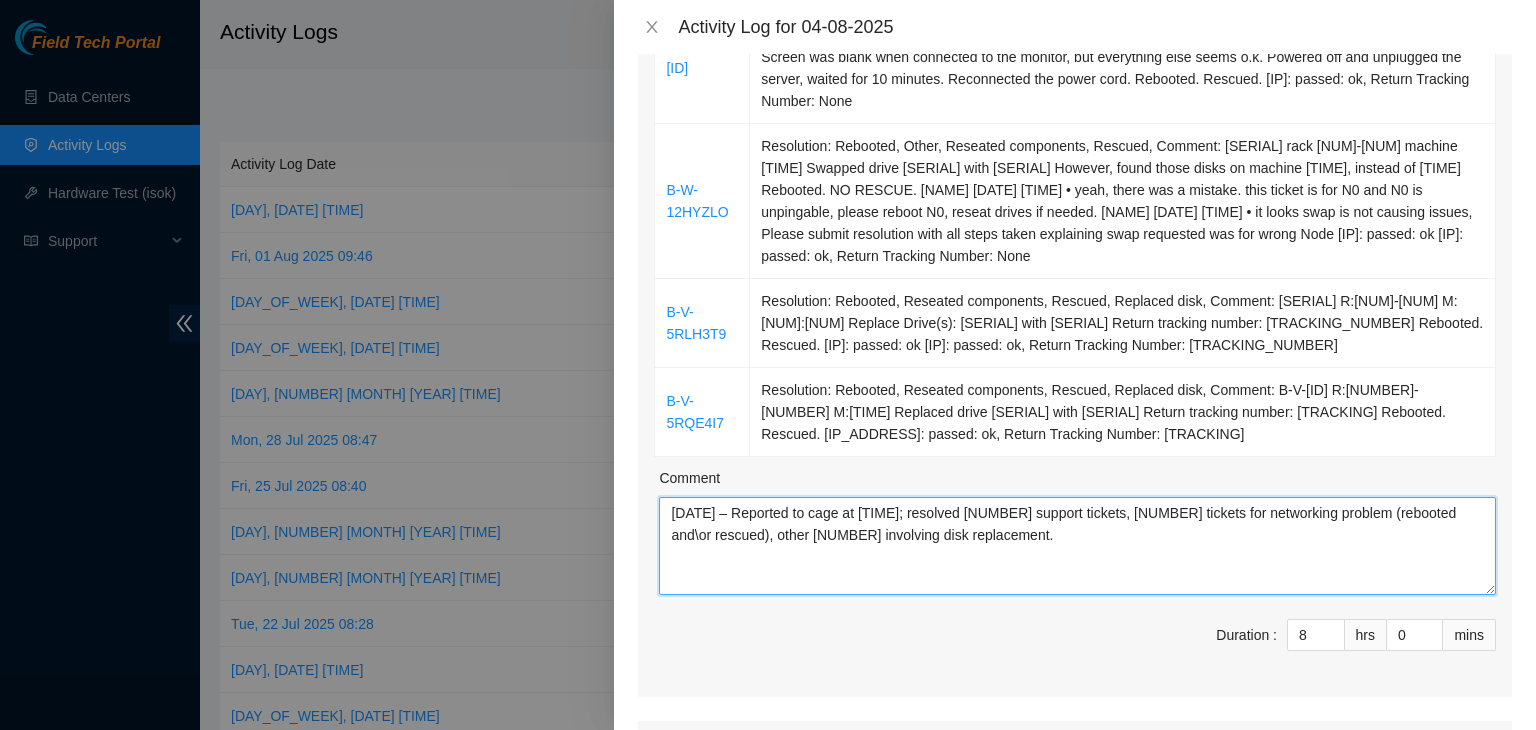 drag, startPoint x: 775, startPoint y: 535, endPoint x: 804, endPoint y: 529, distance: 29.614185 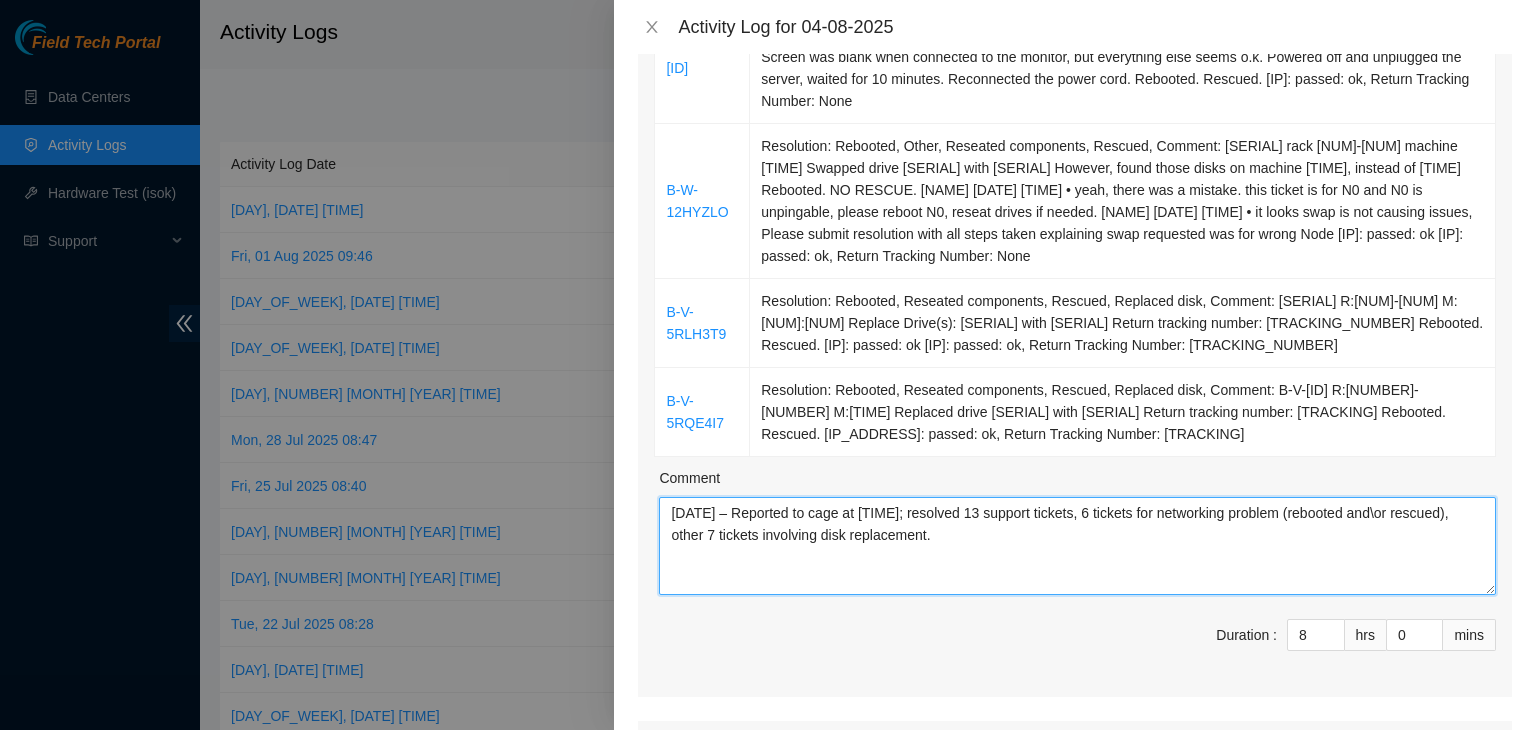 type on "[DATE] – Reported to cage at [TIME]; resolved 13 support tickets, 6 tickets for networking problem (rebooted and\or rescued), other 7 tickets involving disk replacement." 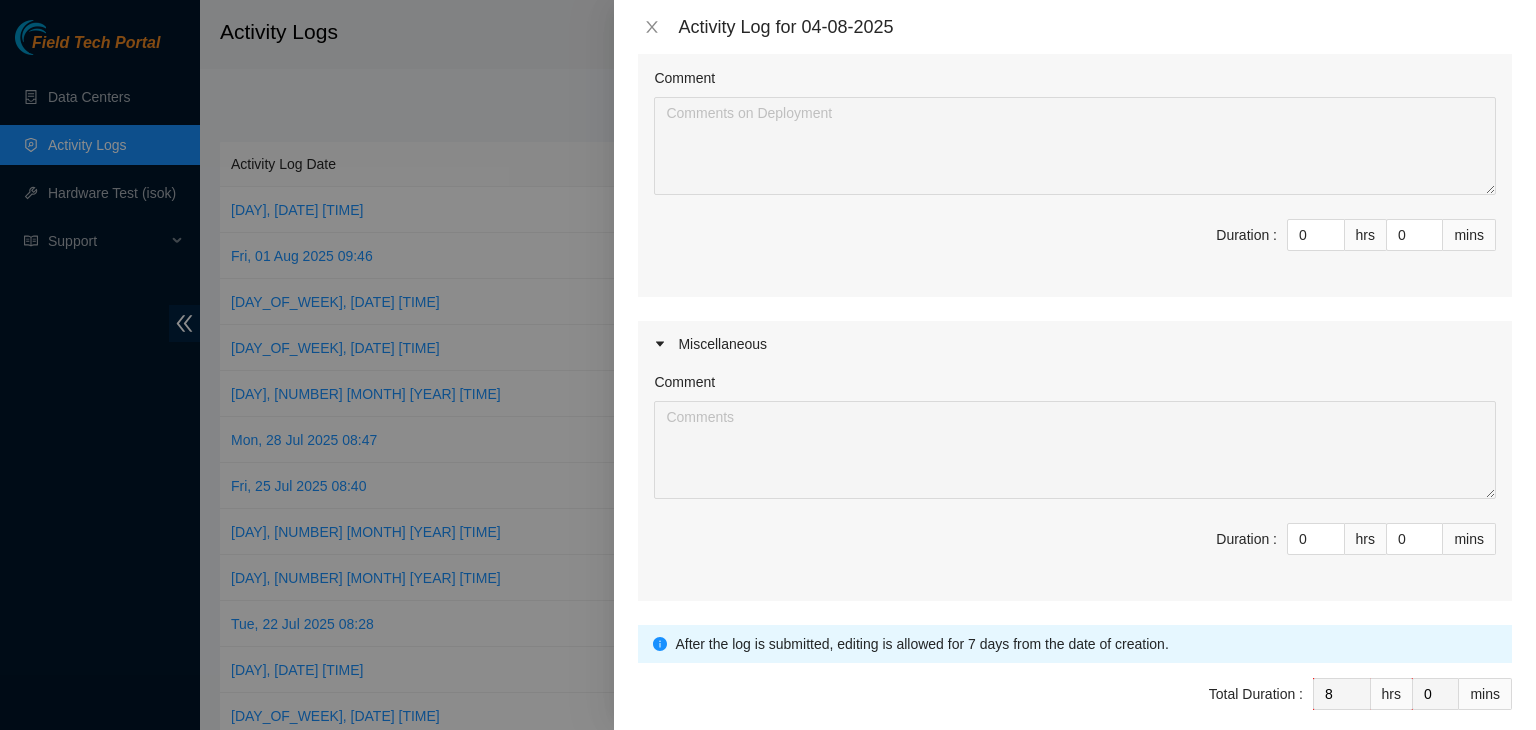 scroll, scrollTop: 1786, scrollLeft: 0, axis: vertical 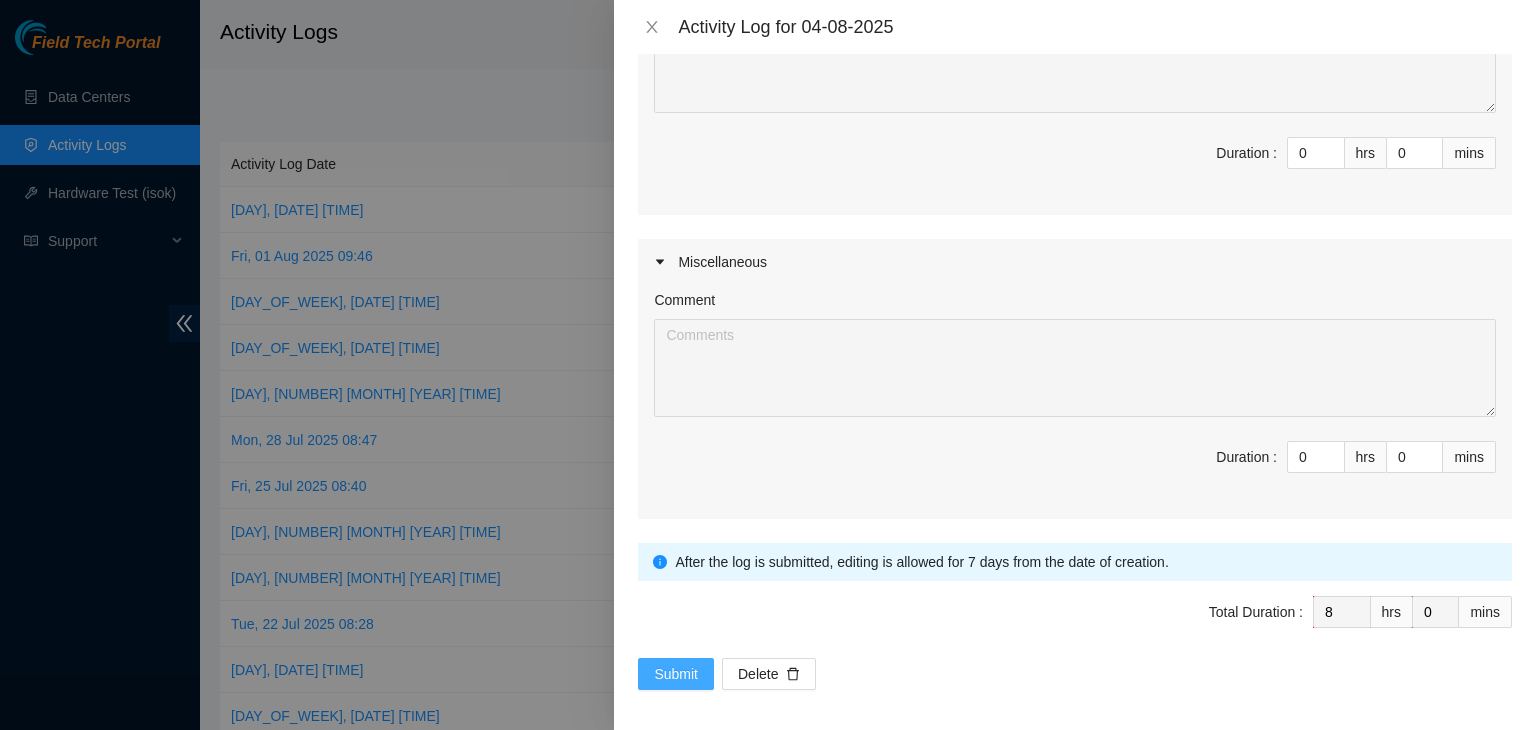 click on "Submit" at bounding box center (676, 674) 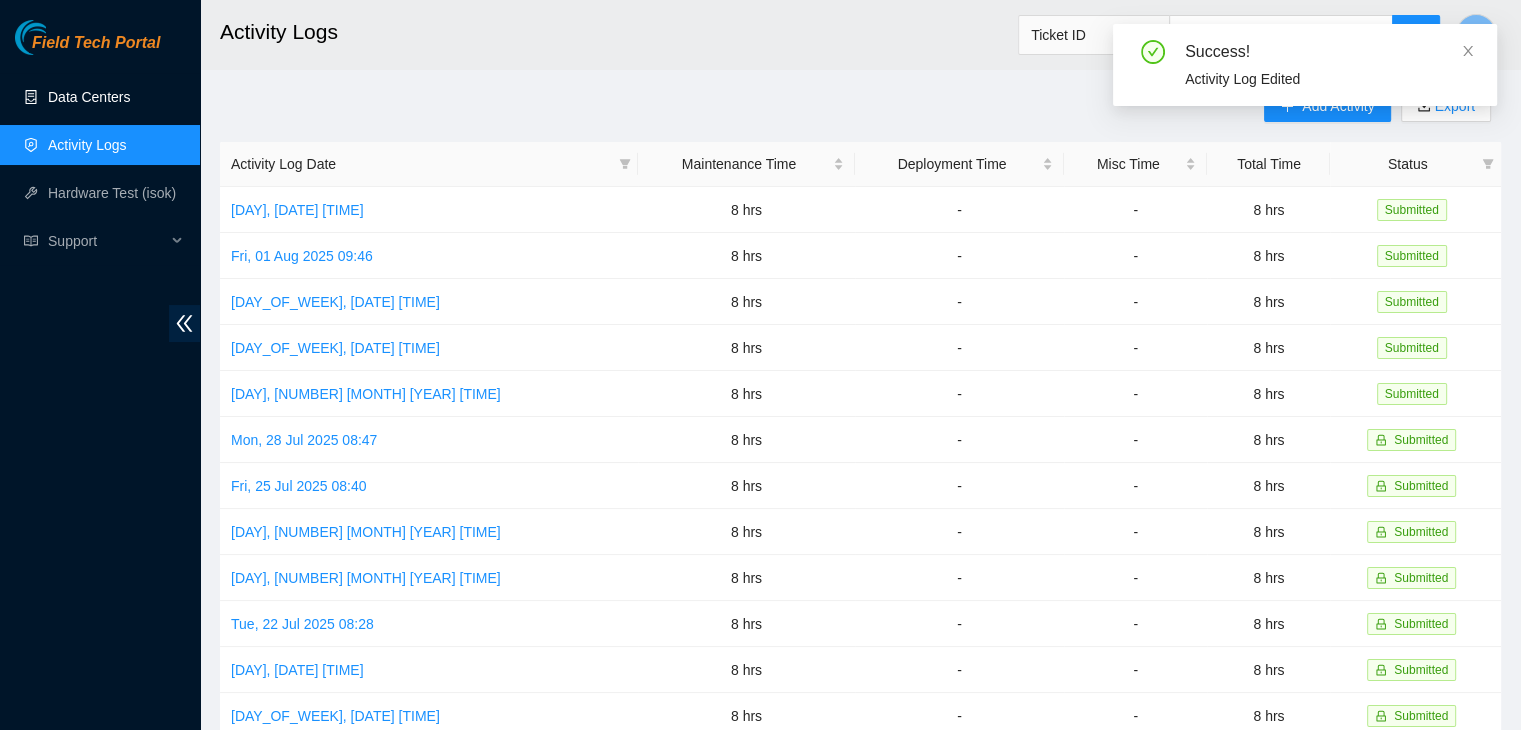click on "Data Centers" at bounding box center [89, 97] 